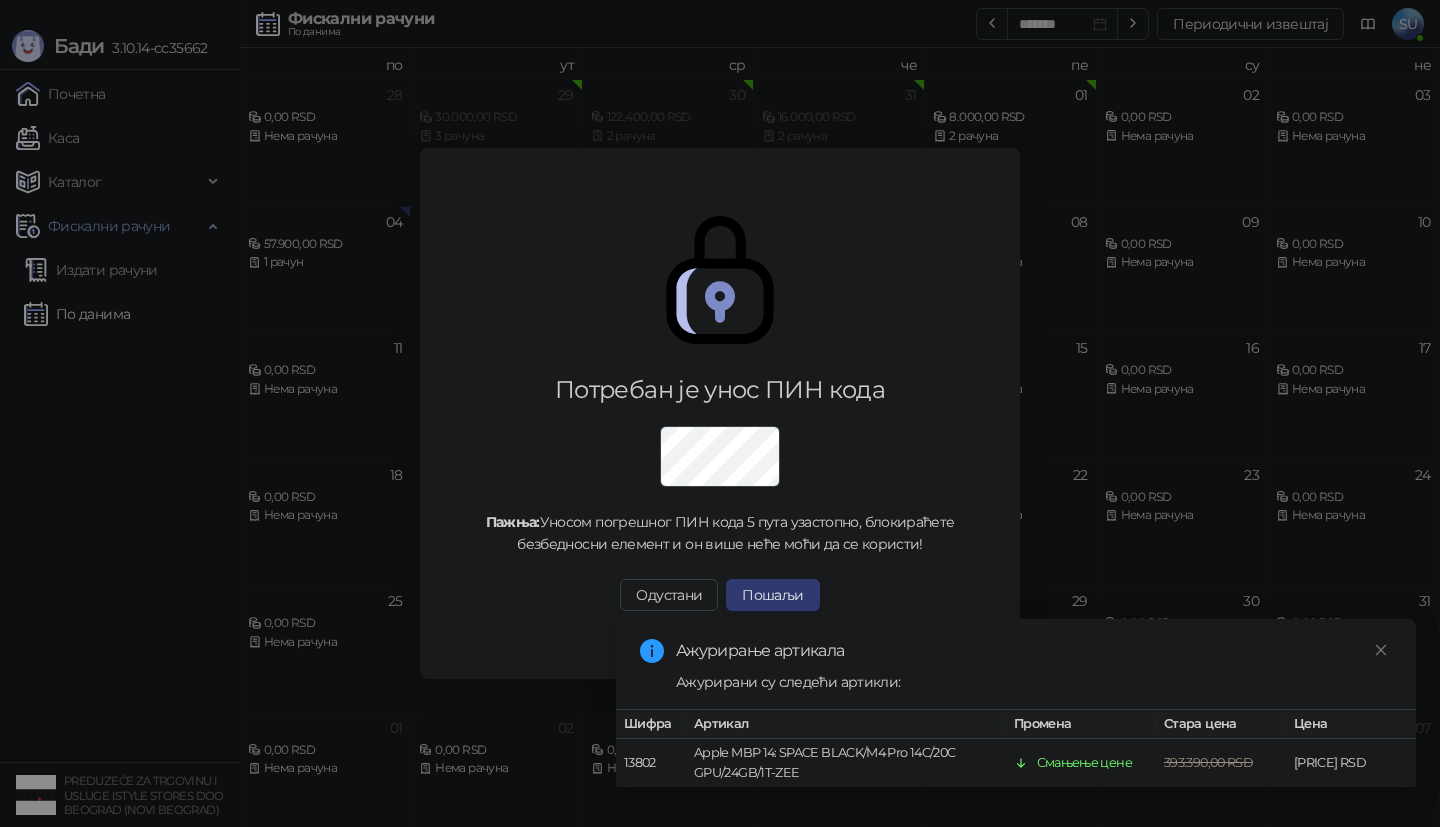 scroll, scrollTop: 0, scrollLeft: 0, axis: both 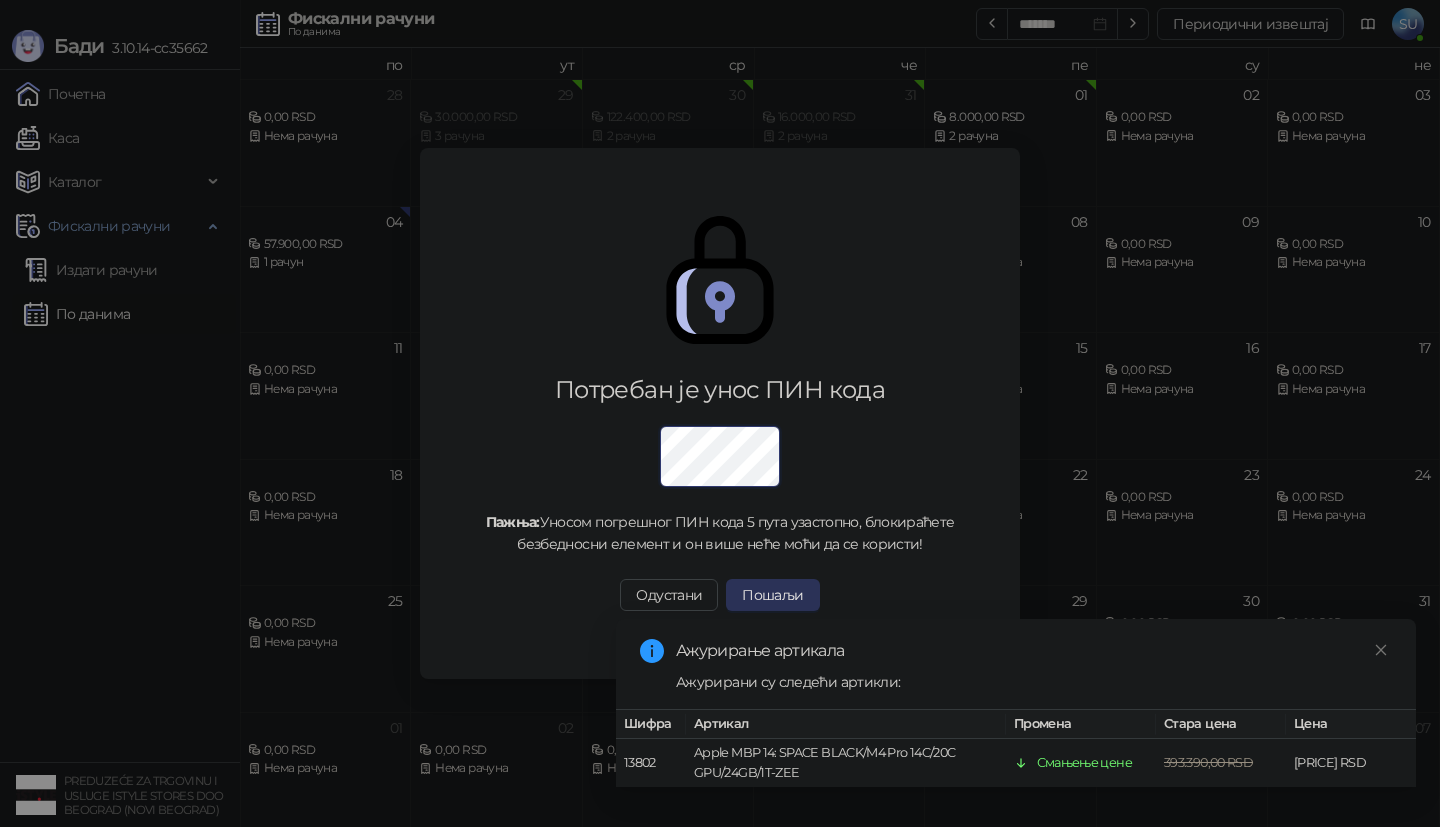 click on "Потребан је унос ПИН кода Пажња:  Уносом погрешног ПИН кода 5 пута узастопно, блокираћете безбедносни елемент и он више неће моћи да се користи! Одустани Пошаљи" at bounding box center (720, 413) 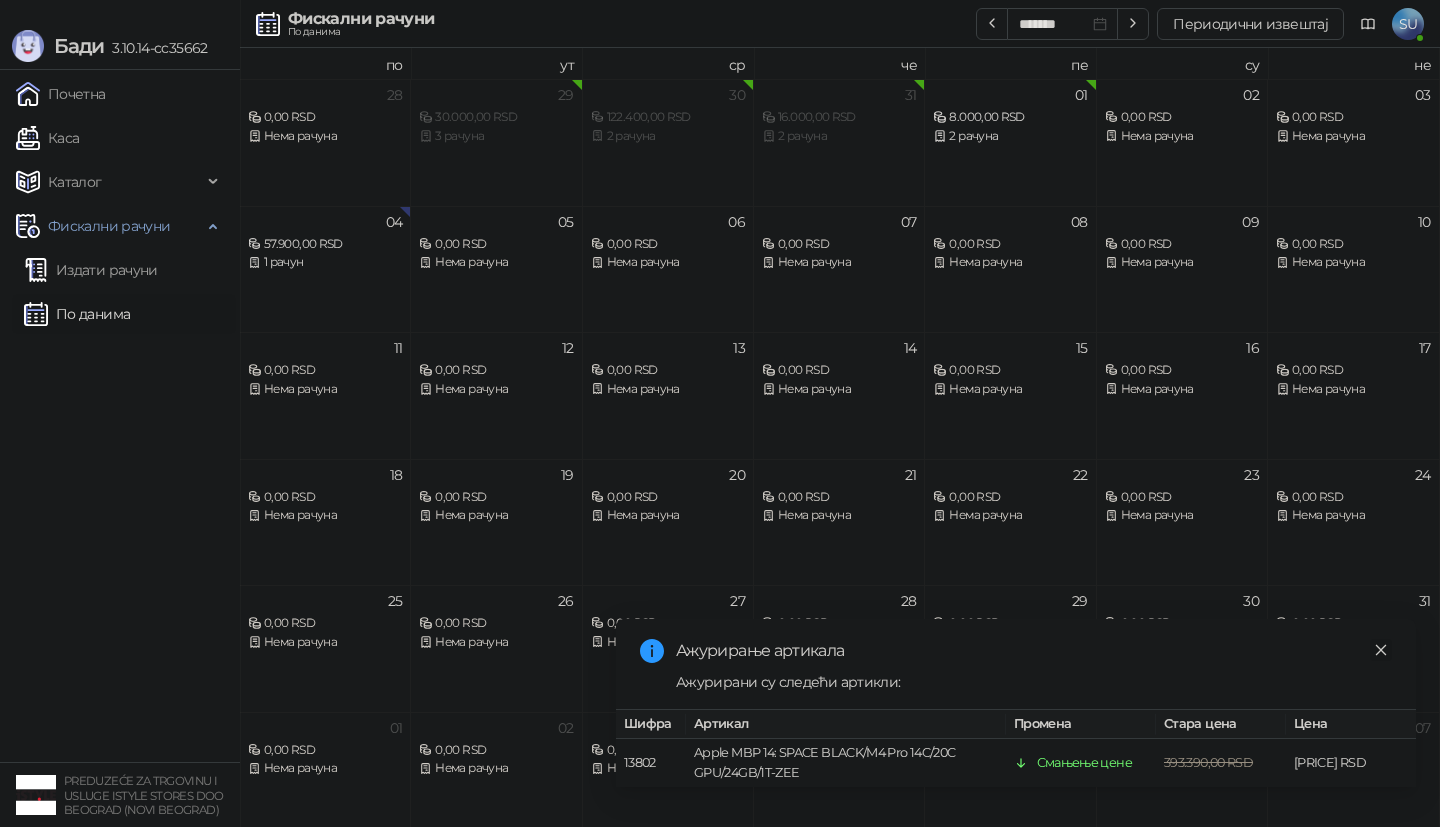 click 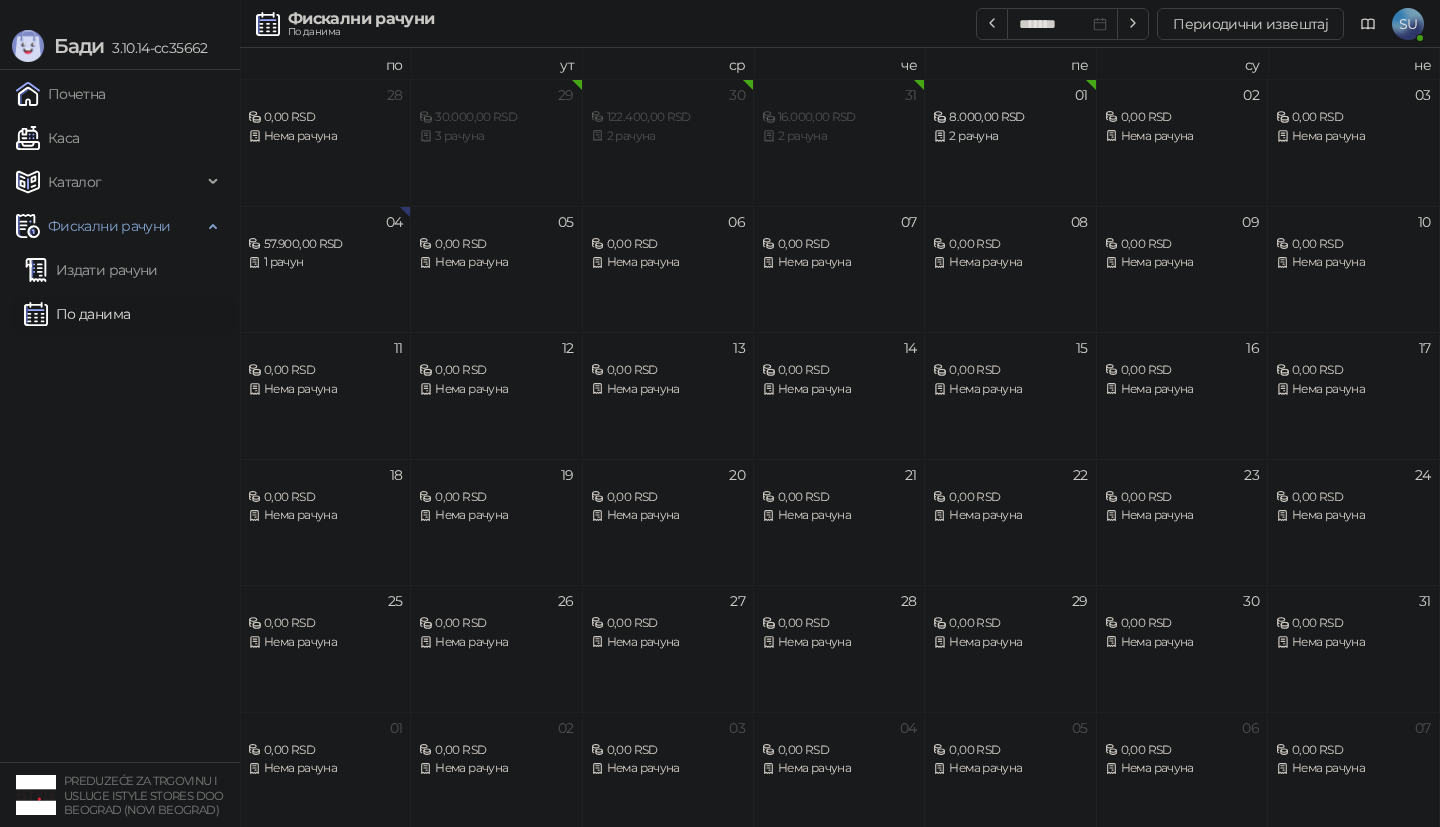 click on "Почетна Каса Каталог Фискални рачуни Издати рачуни По данима" at bounding box center (120, 416) 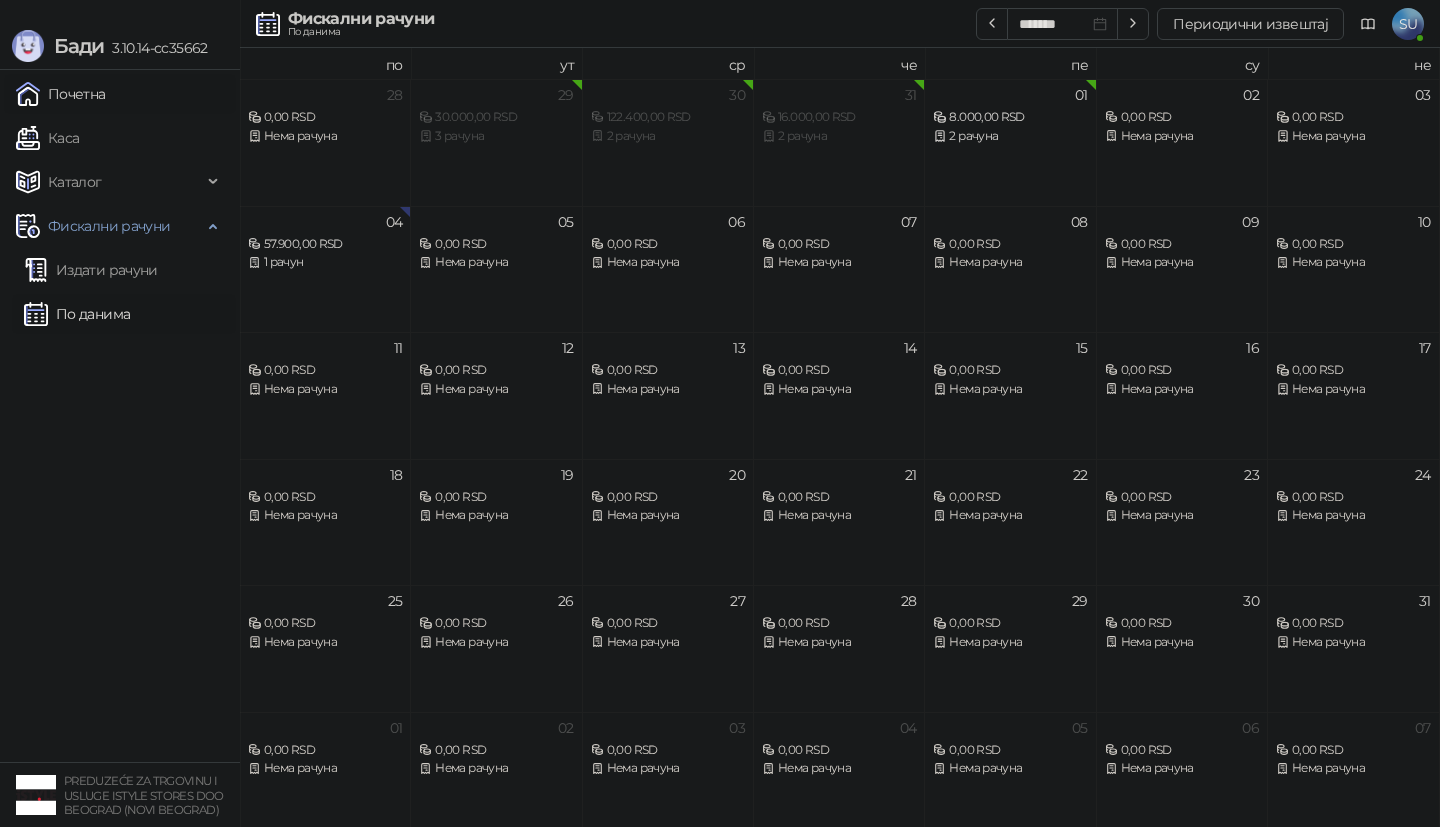 click on "Почетна" at bounding box center (61, 94) 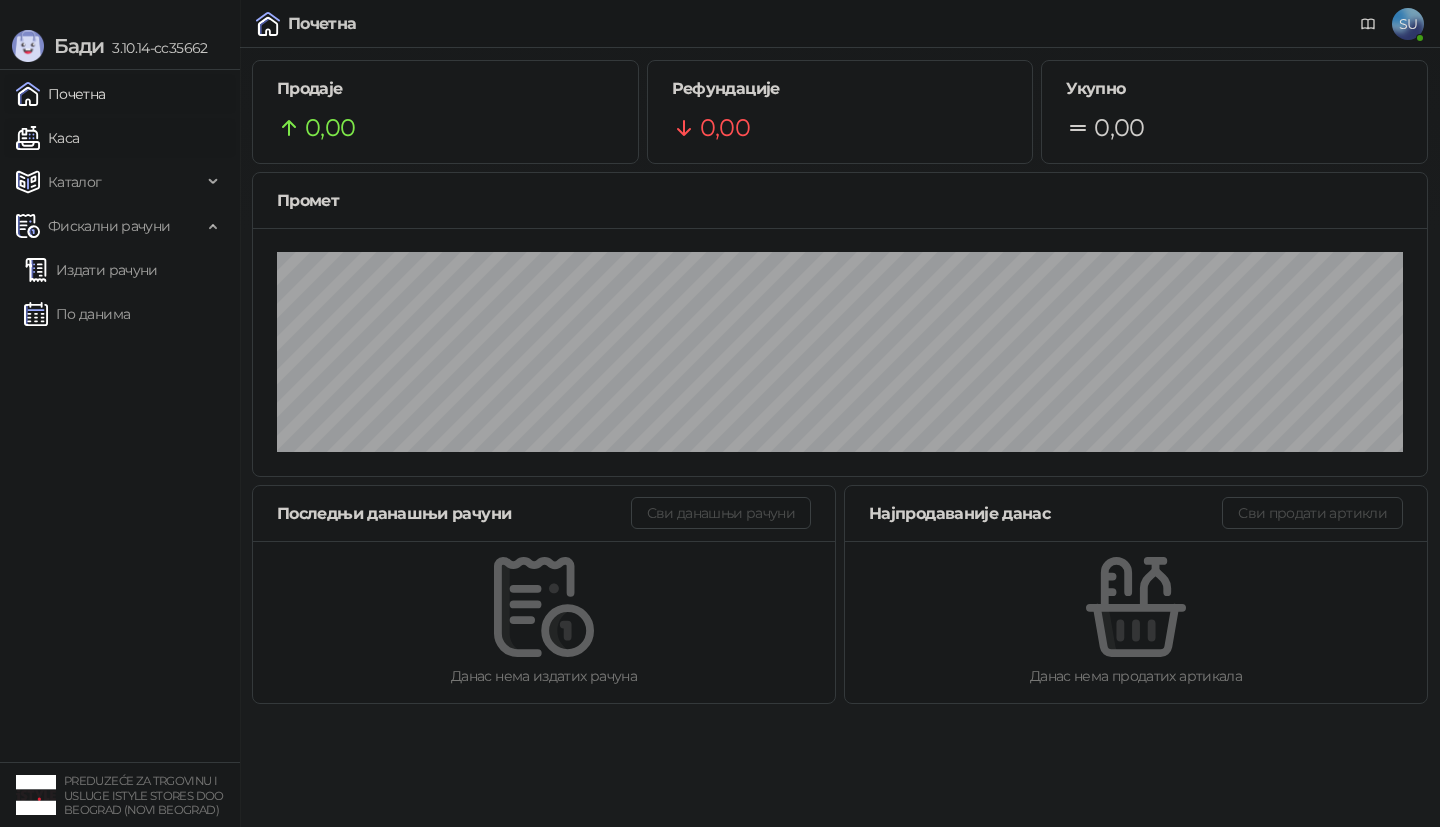 click on "Каса" at bounding box center [47, 138] 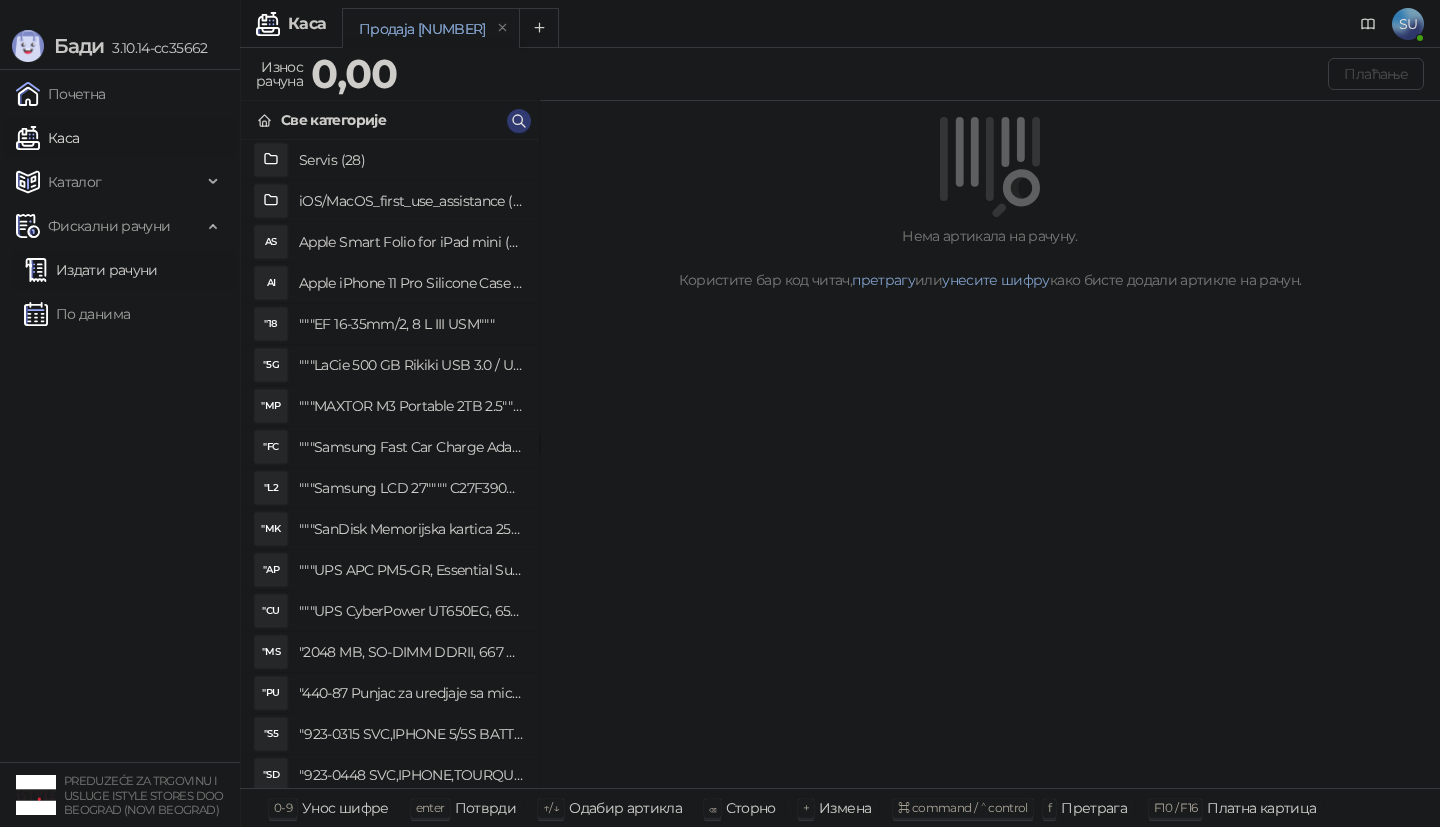 click on "Издати рачуни" at bounding box center (91, 270) 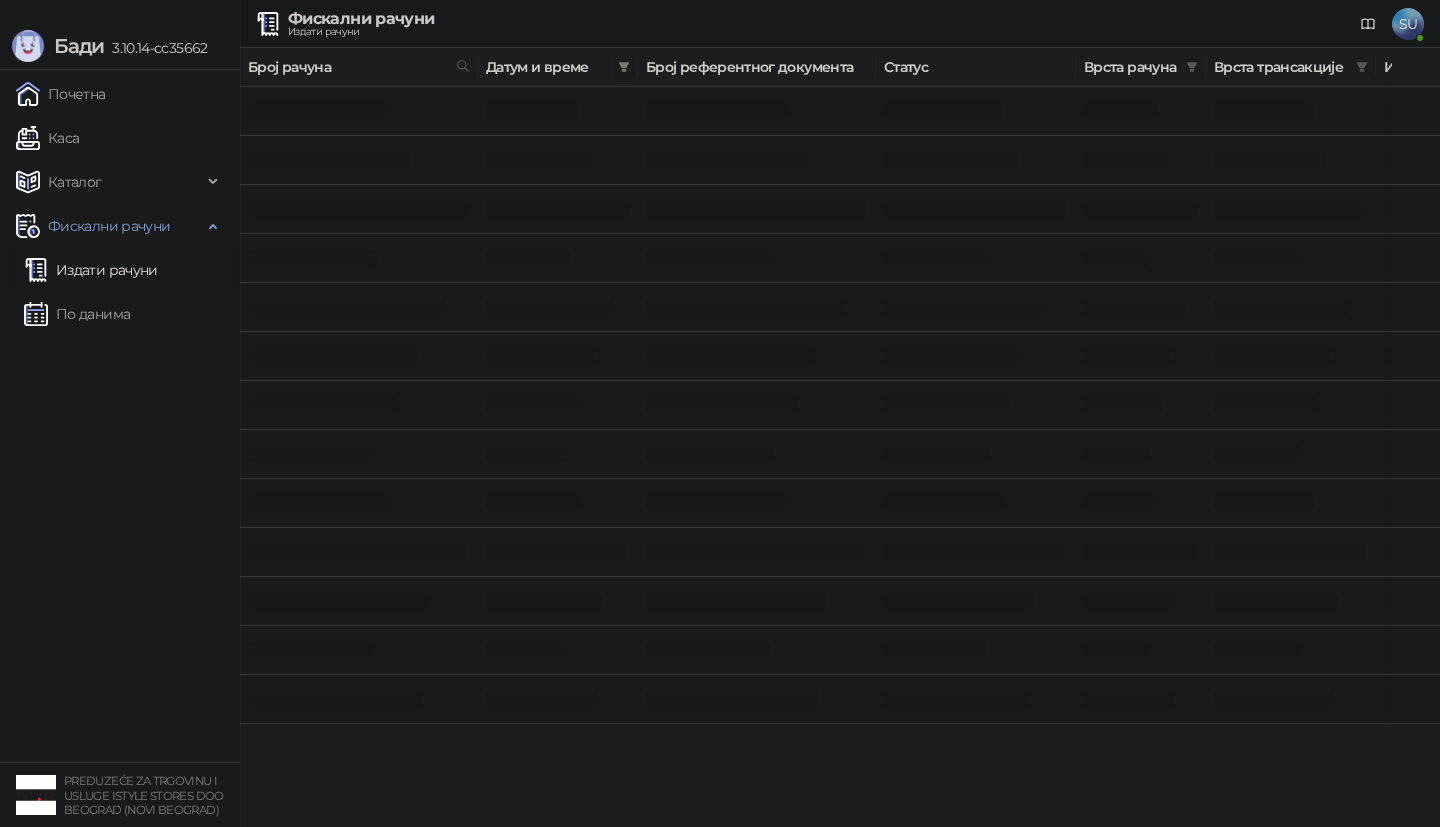 click 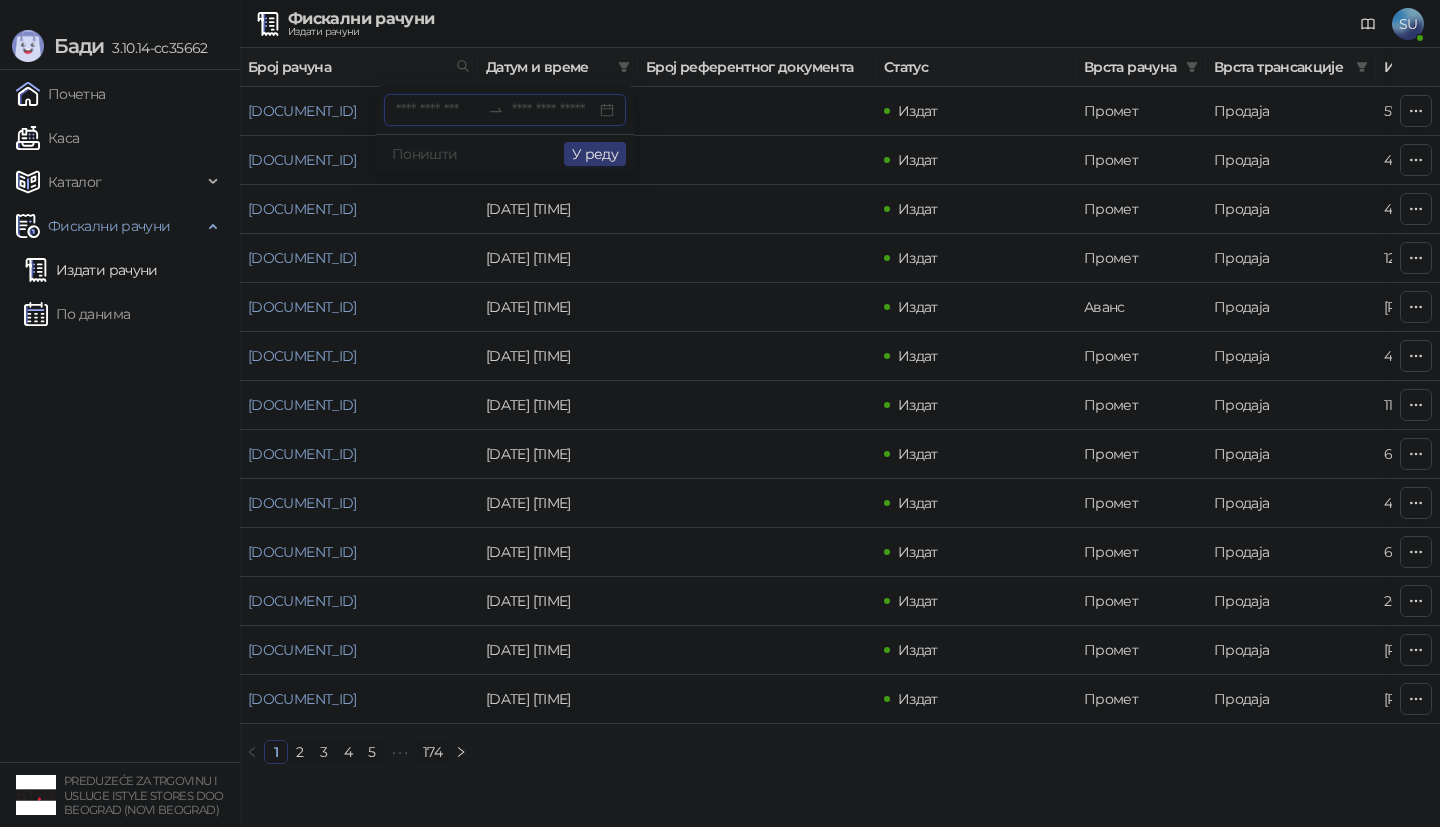 click at bounding box center [438, 110] 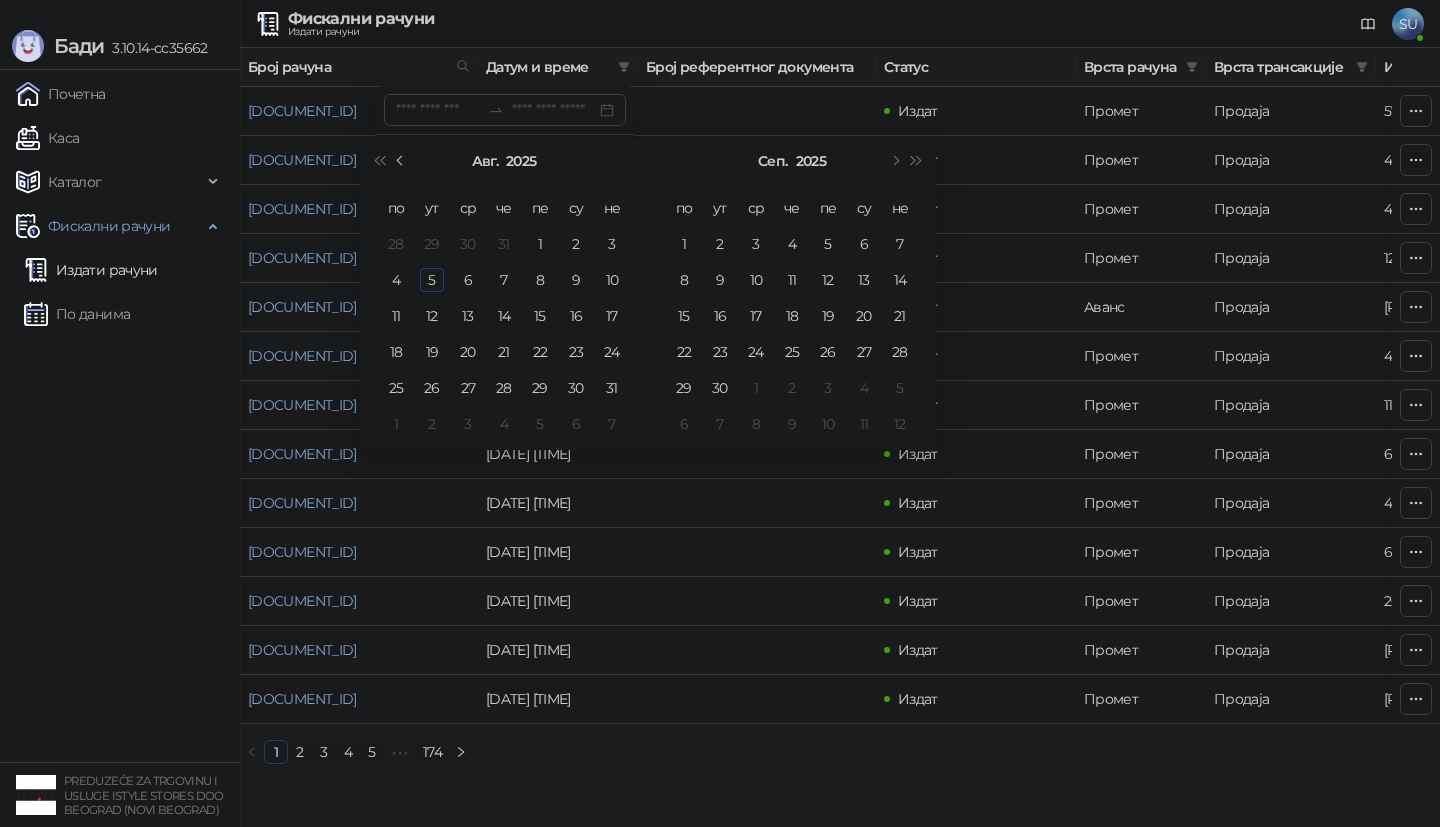 click at bounding box center (401, 161) 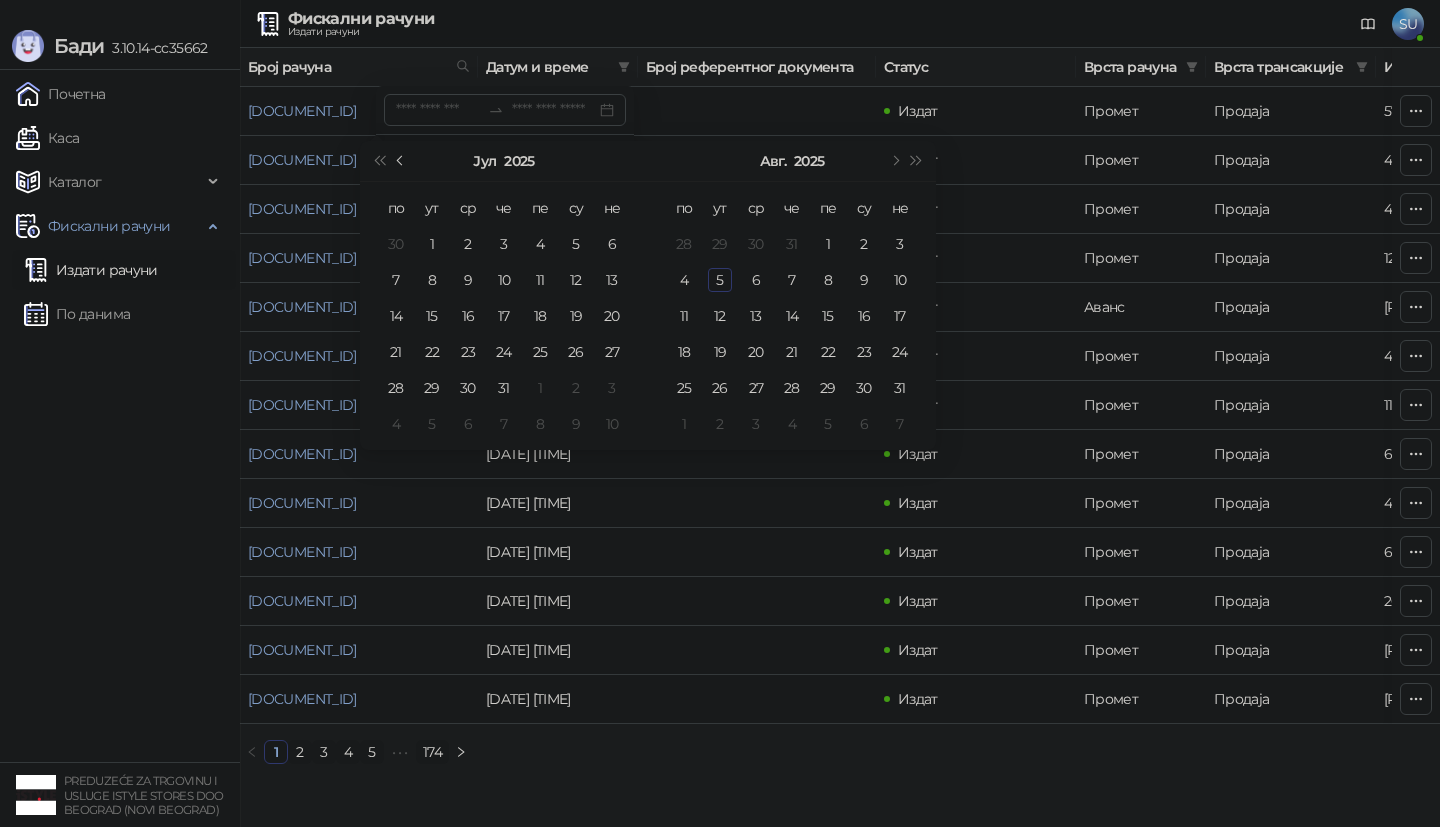 click at bounding box center (401, 161) 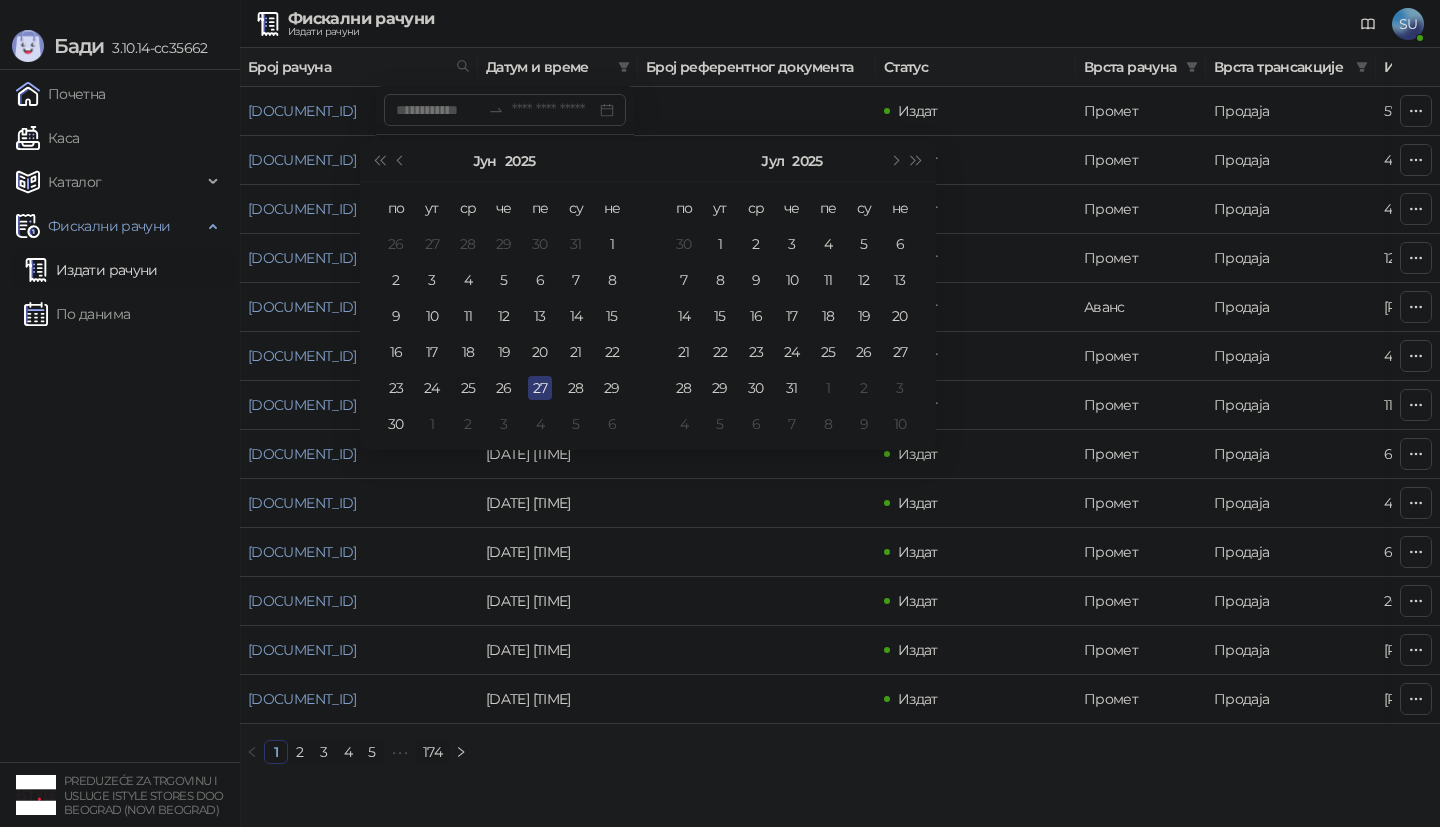 type on "**********" 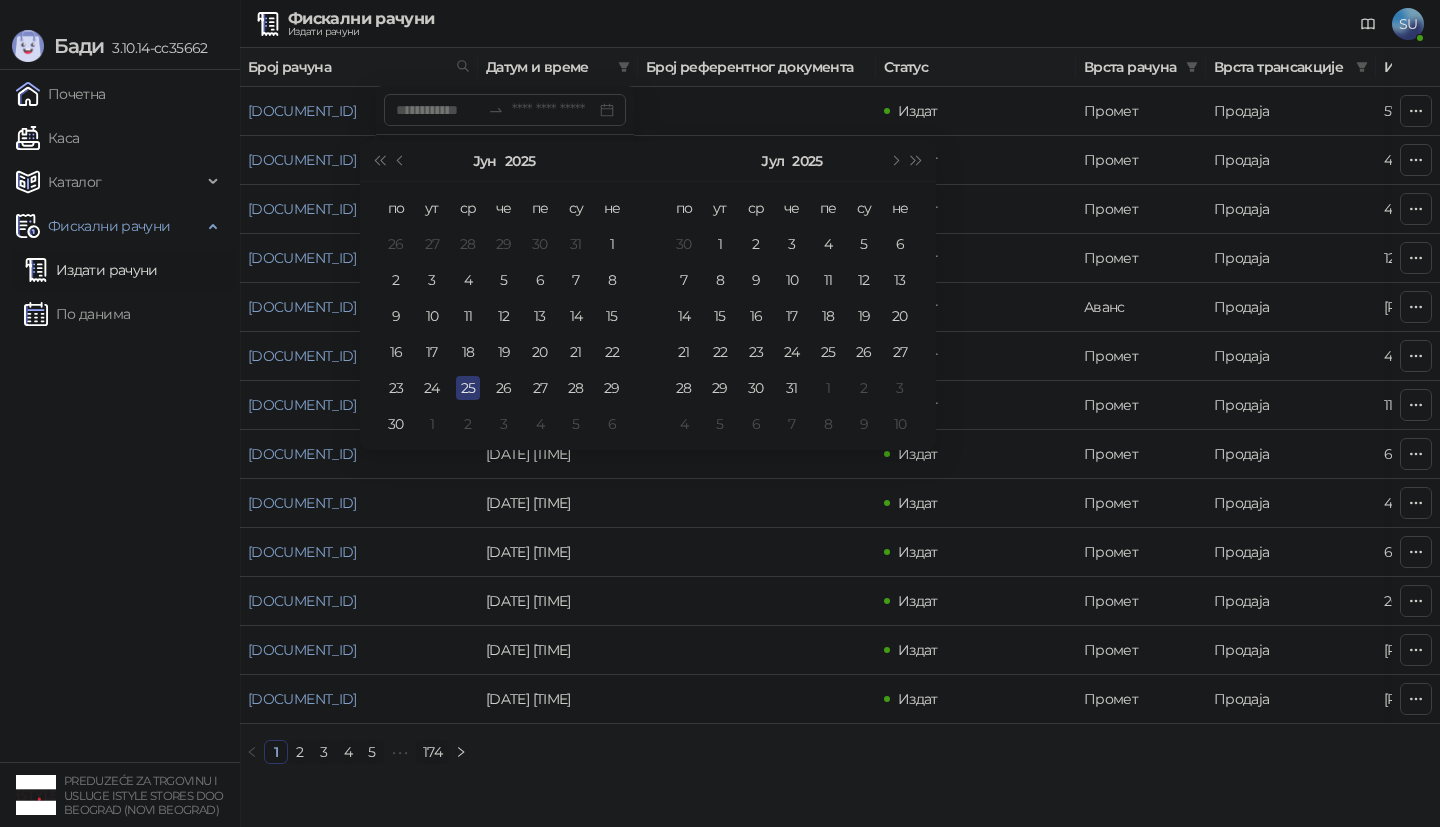 click on "25" at bounding box center [468, 388] 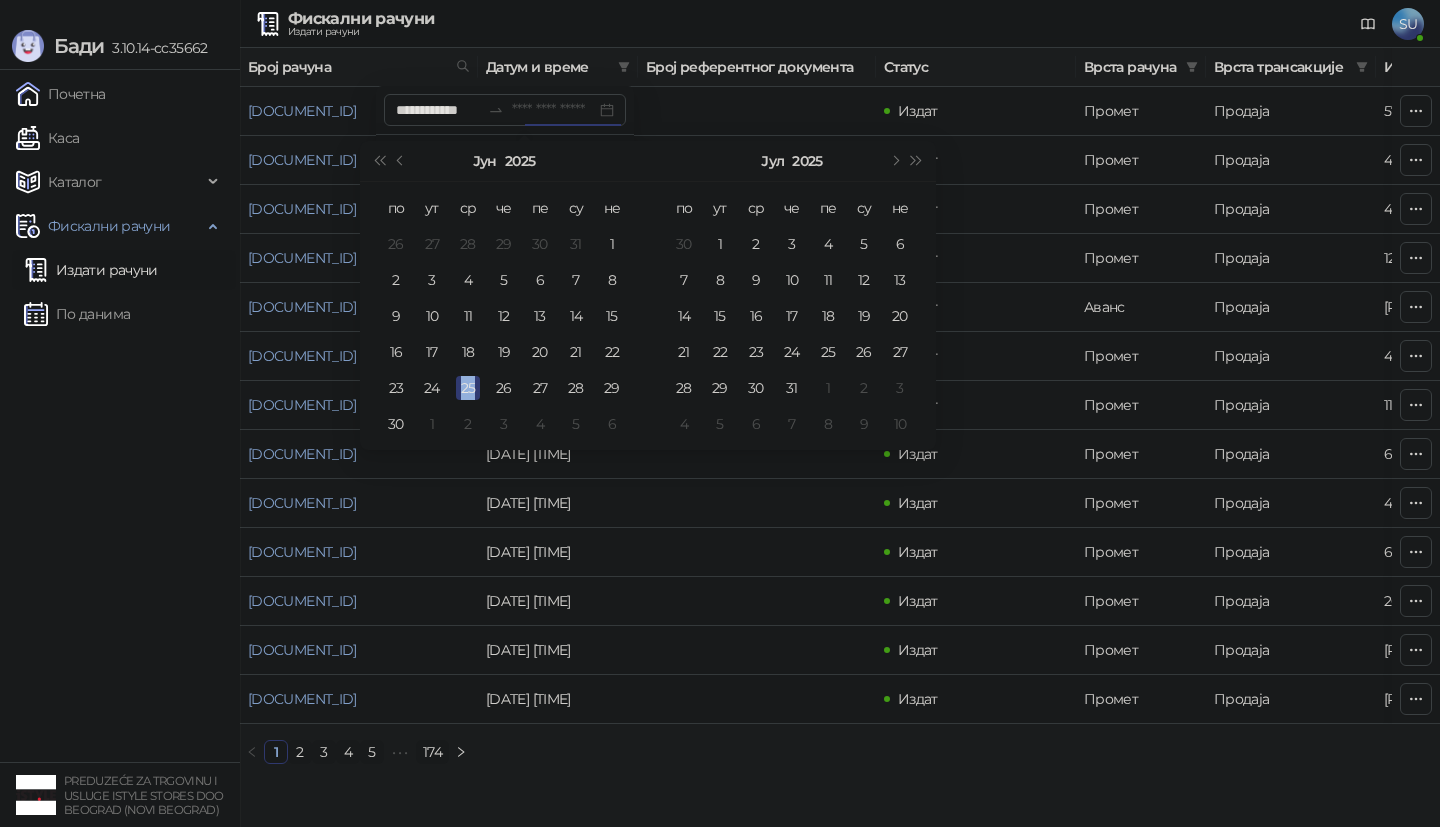 click on "25" at bounding box center (468, 388) 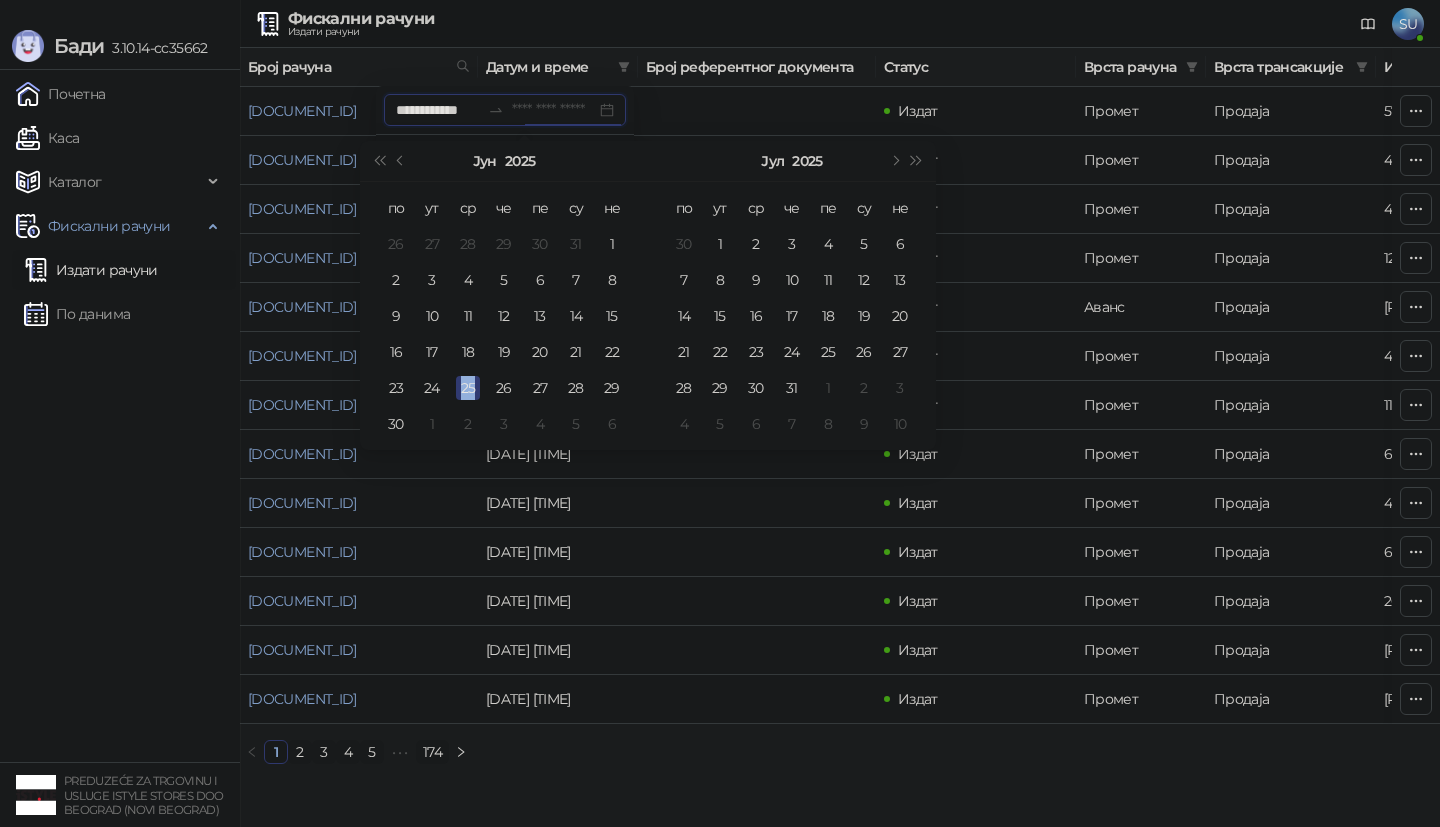 type on "**********" 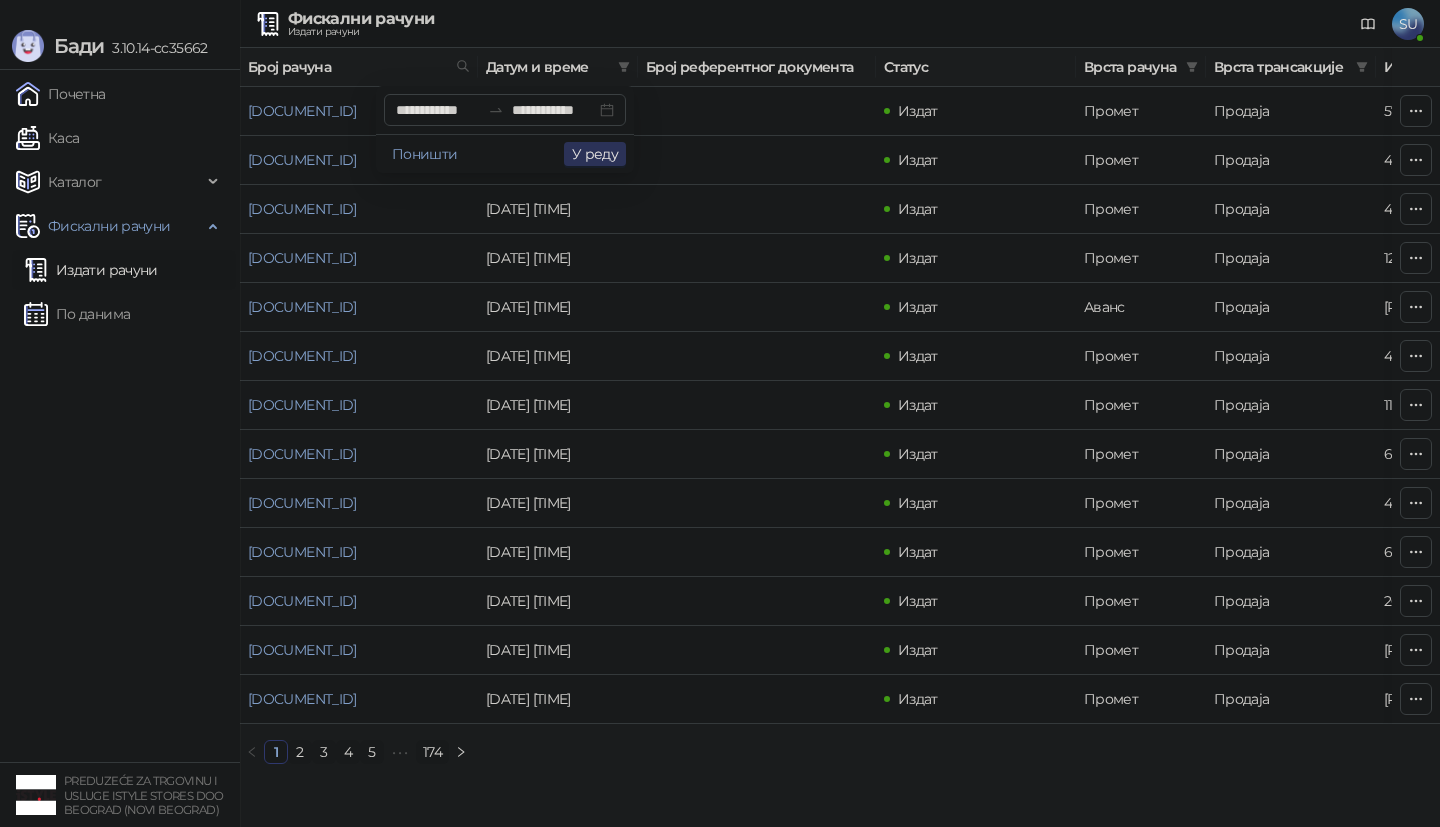 click on "У реду" at bounding box center [595, 154] 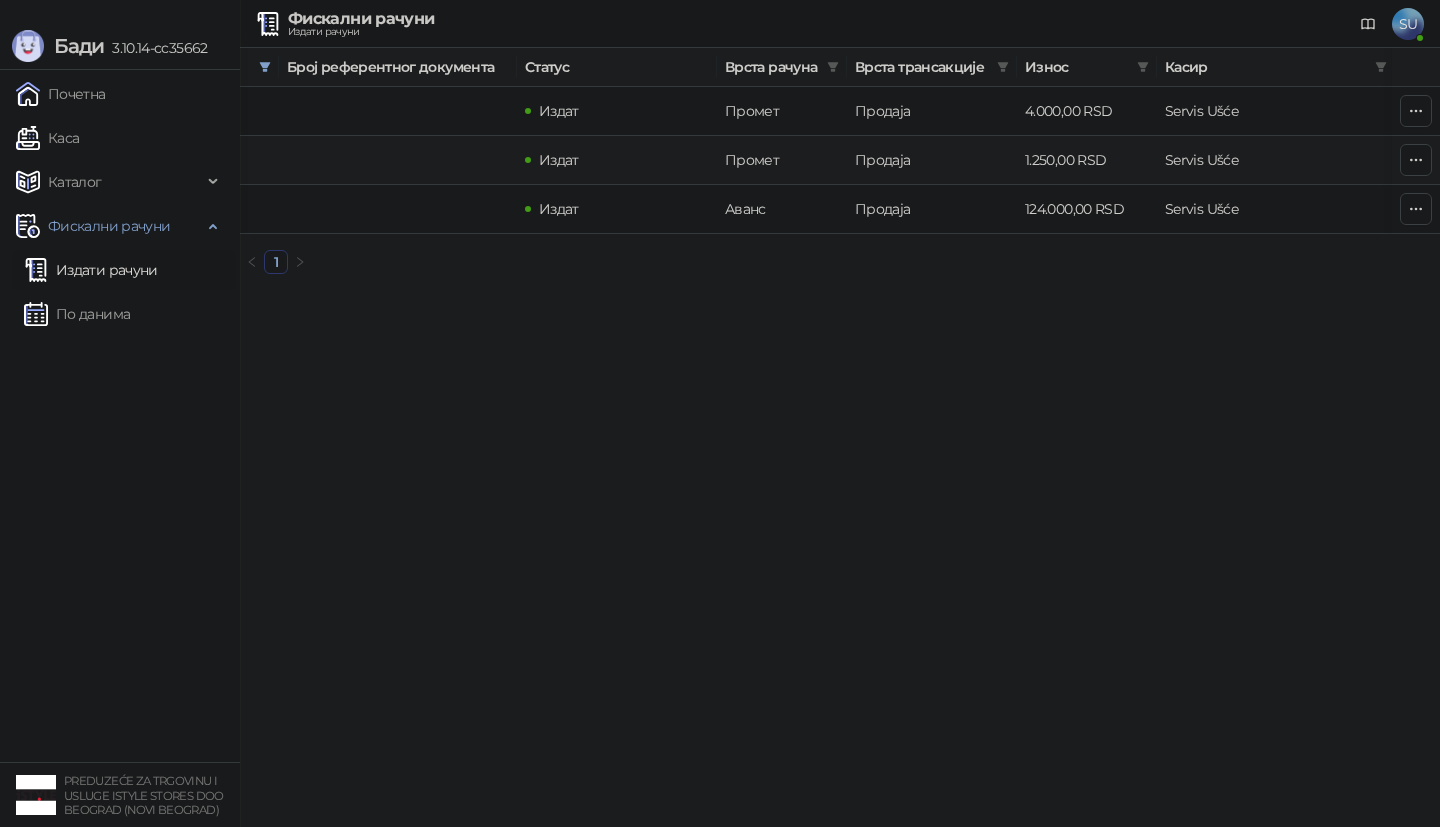 scroll, scrollTop: 0, scrollLeft: 0, axis: both 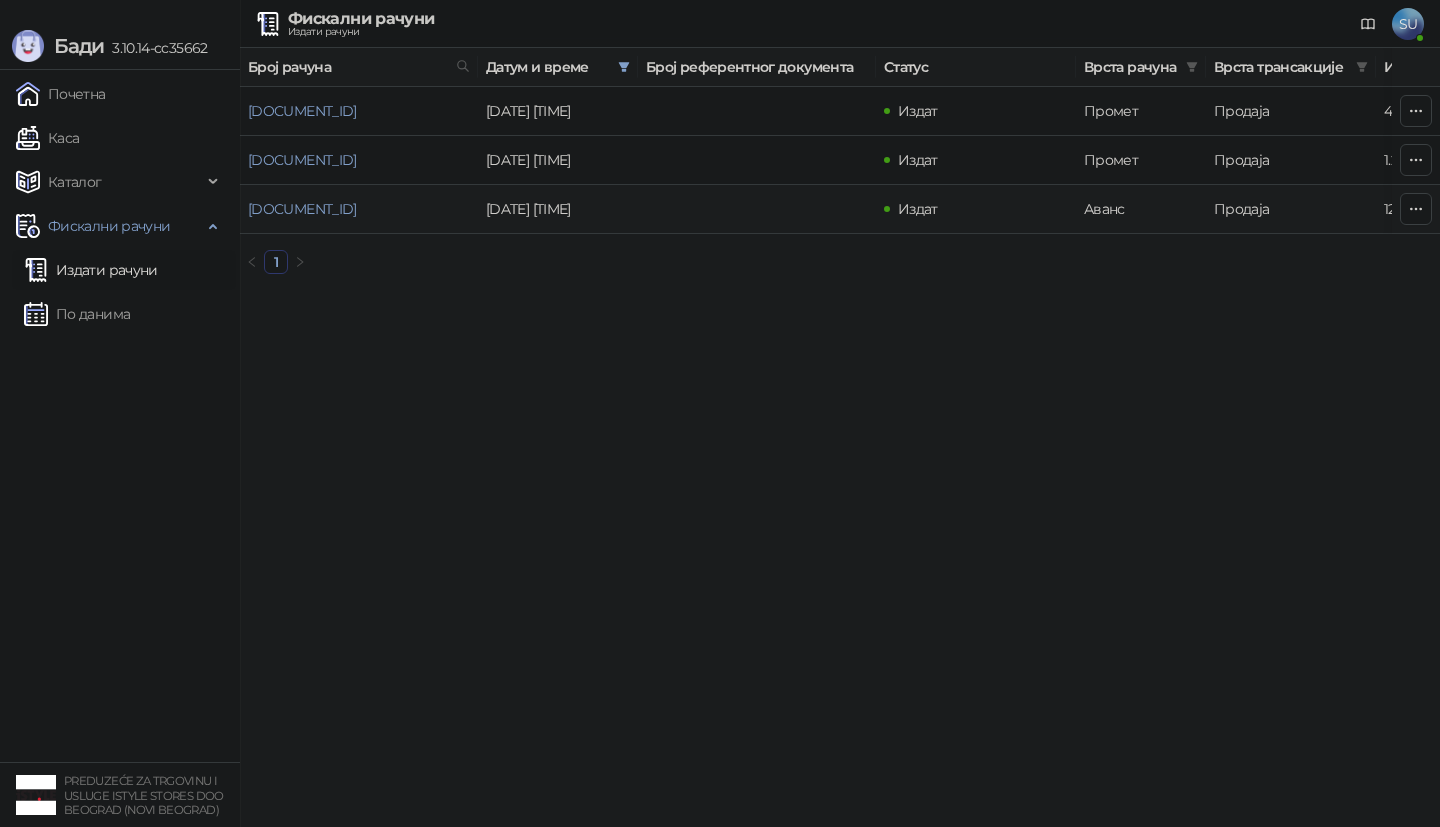 click on "[DOCUMENT_ID]" at bounding box center [359, 209] 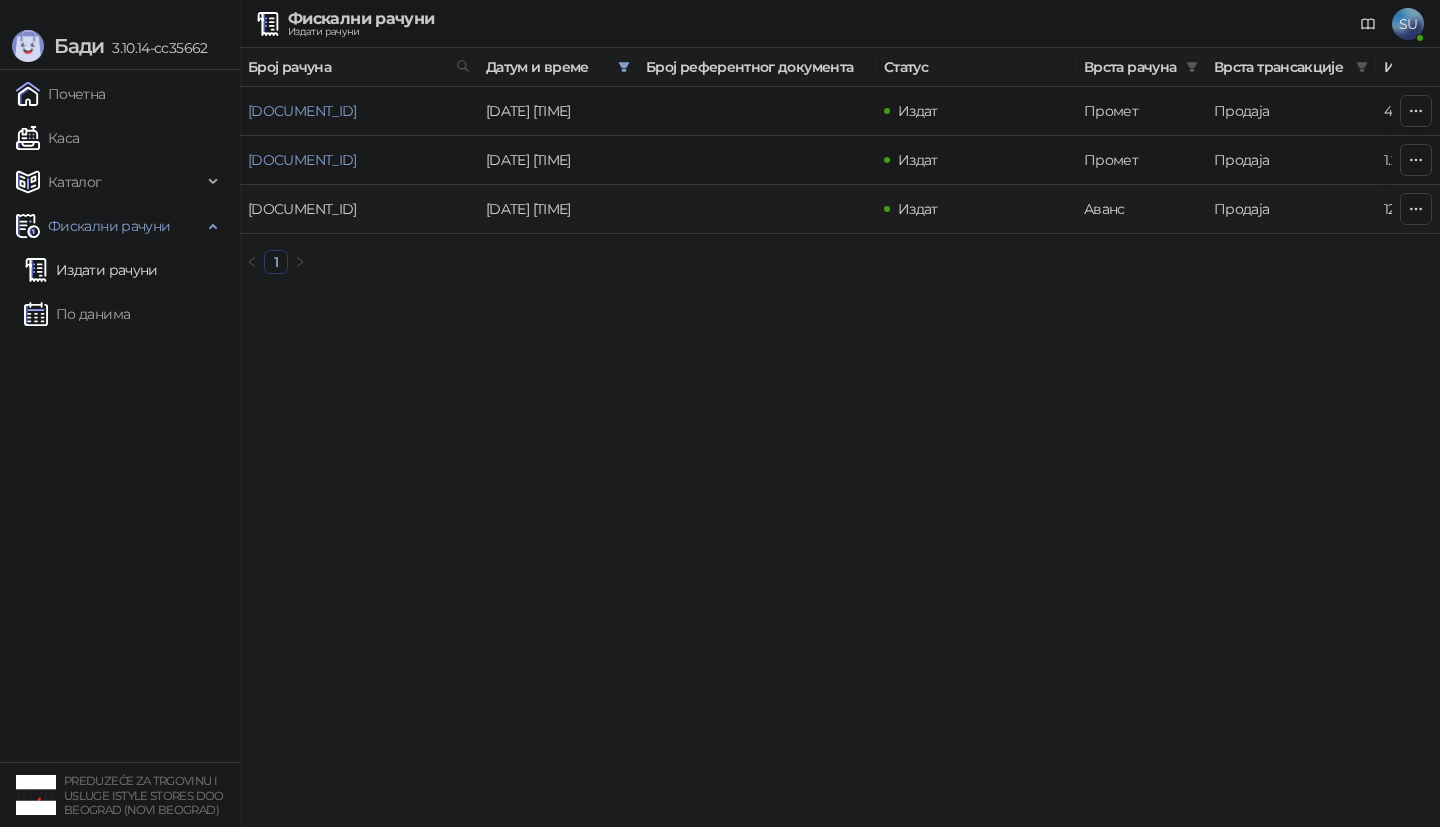 click on "[DOCUMENT_ID]" at bounding box center [302, 209] 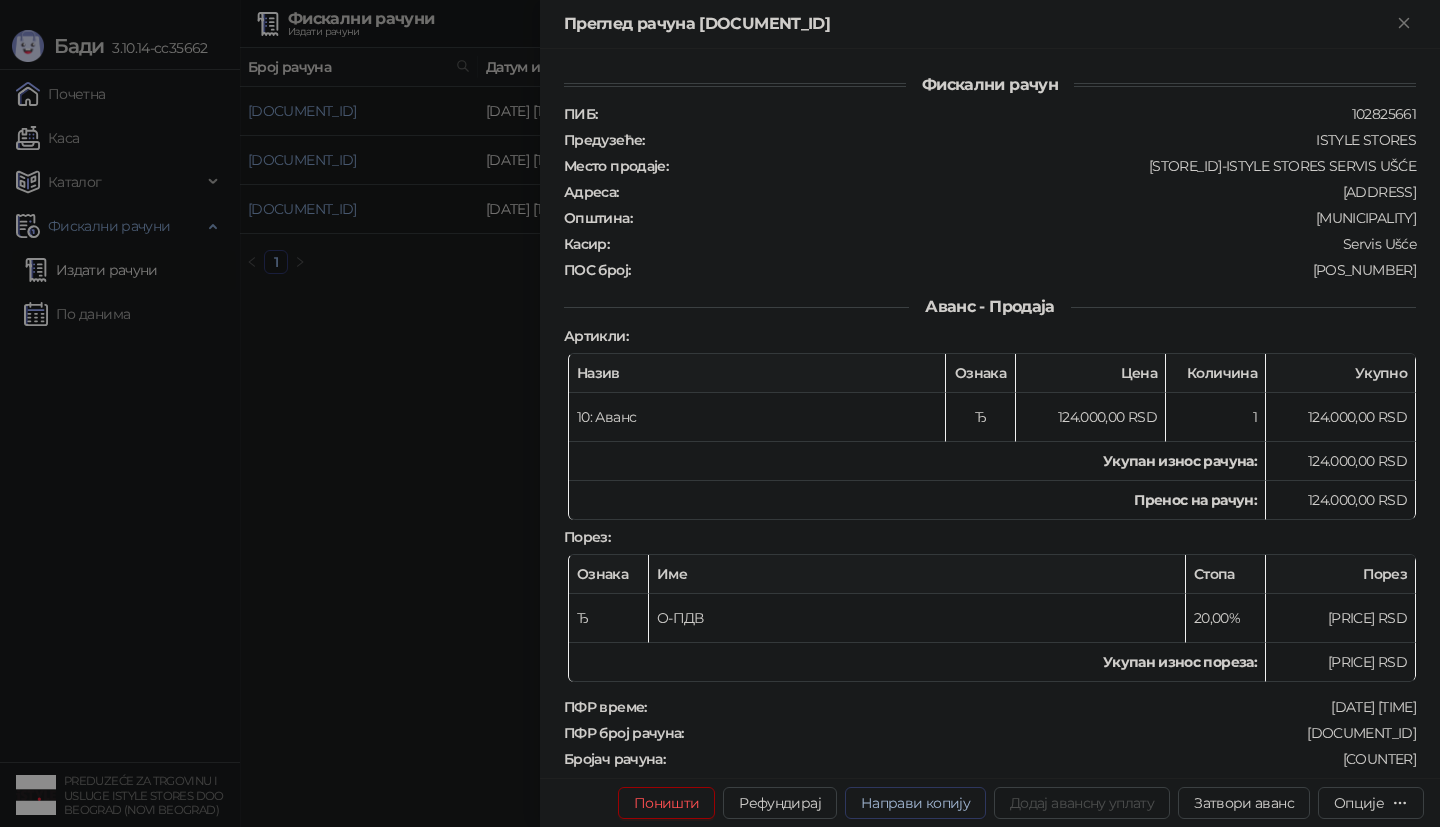 click on "Направи копију" at bounding box center [915, 803] 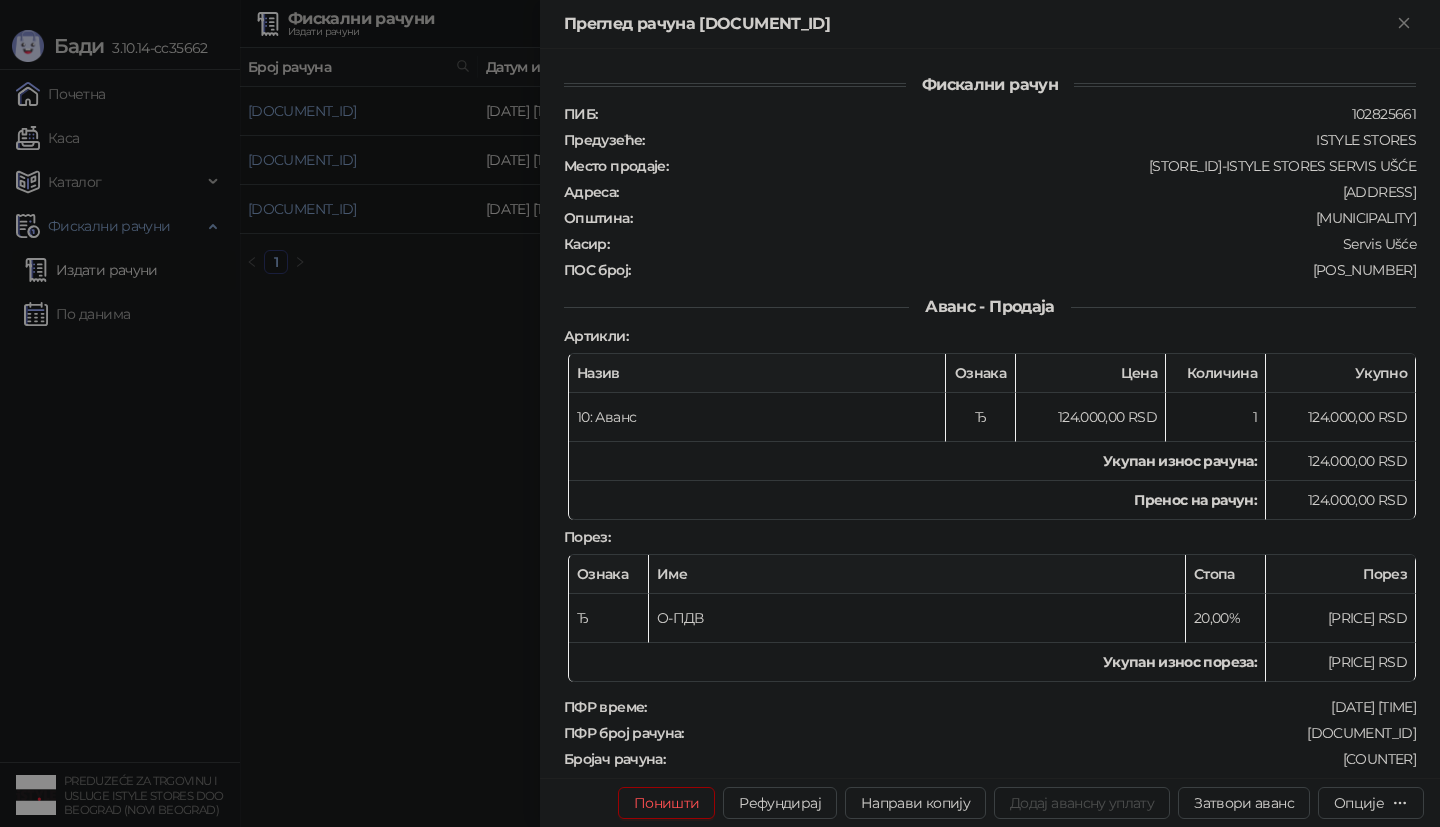 type on "**********" 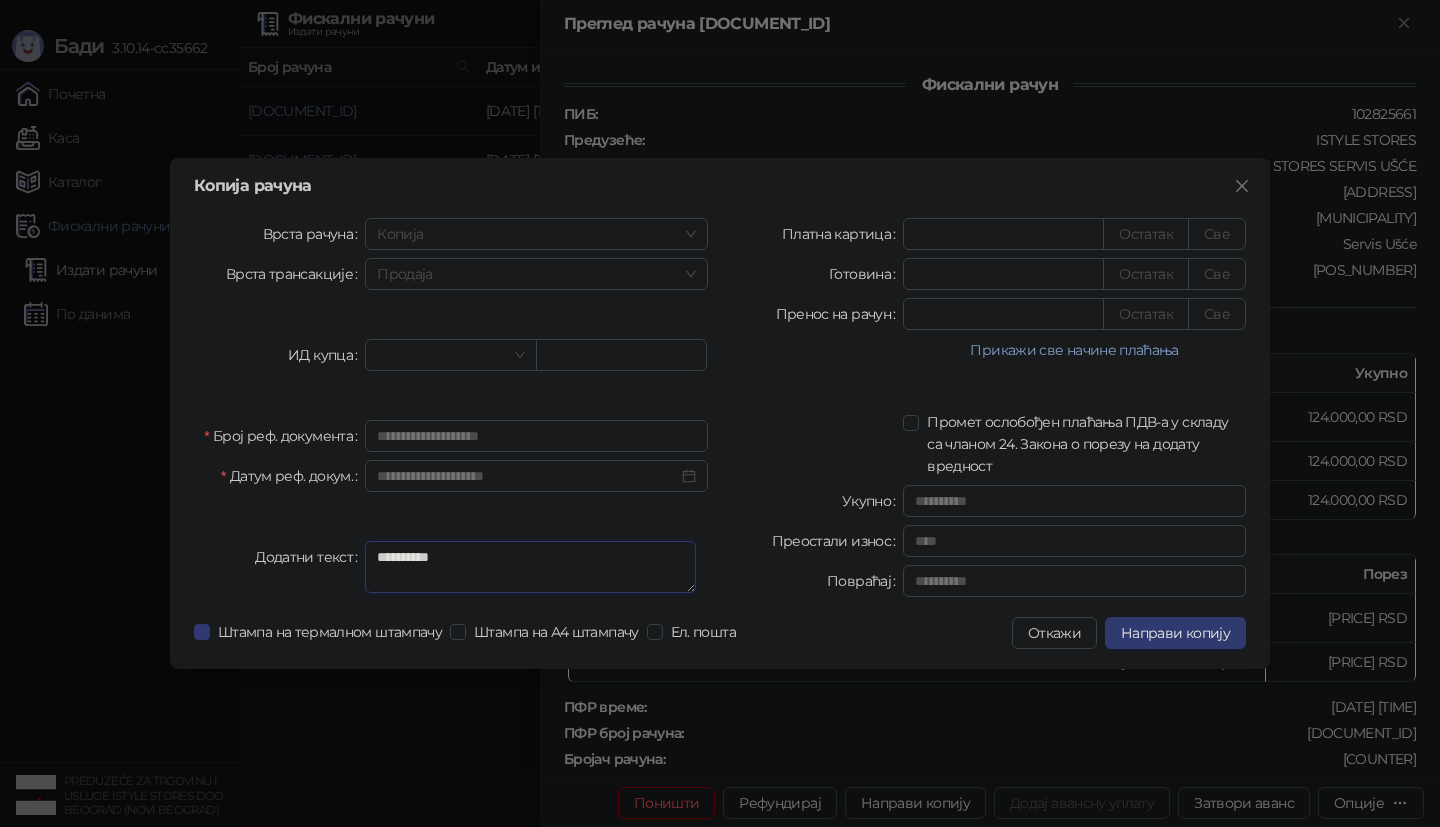 click on "**********" at bounding box center (530, 567) 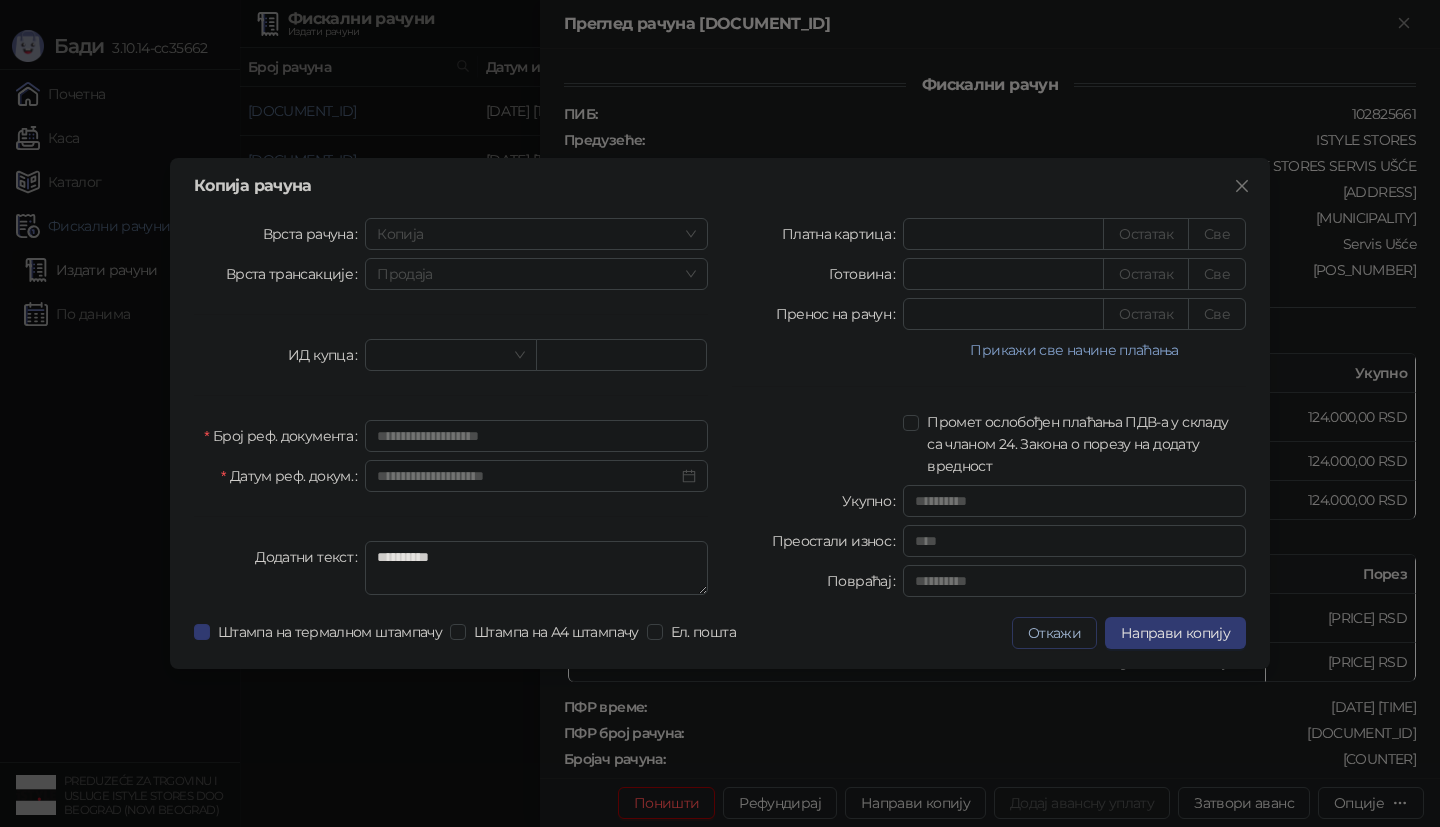 click on "Откажи" at bounding box center (1054, 633) 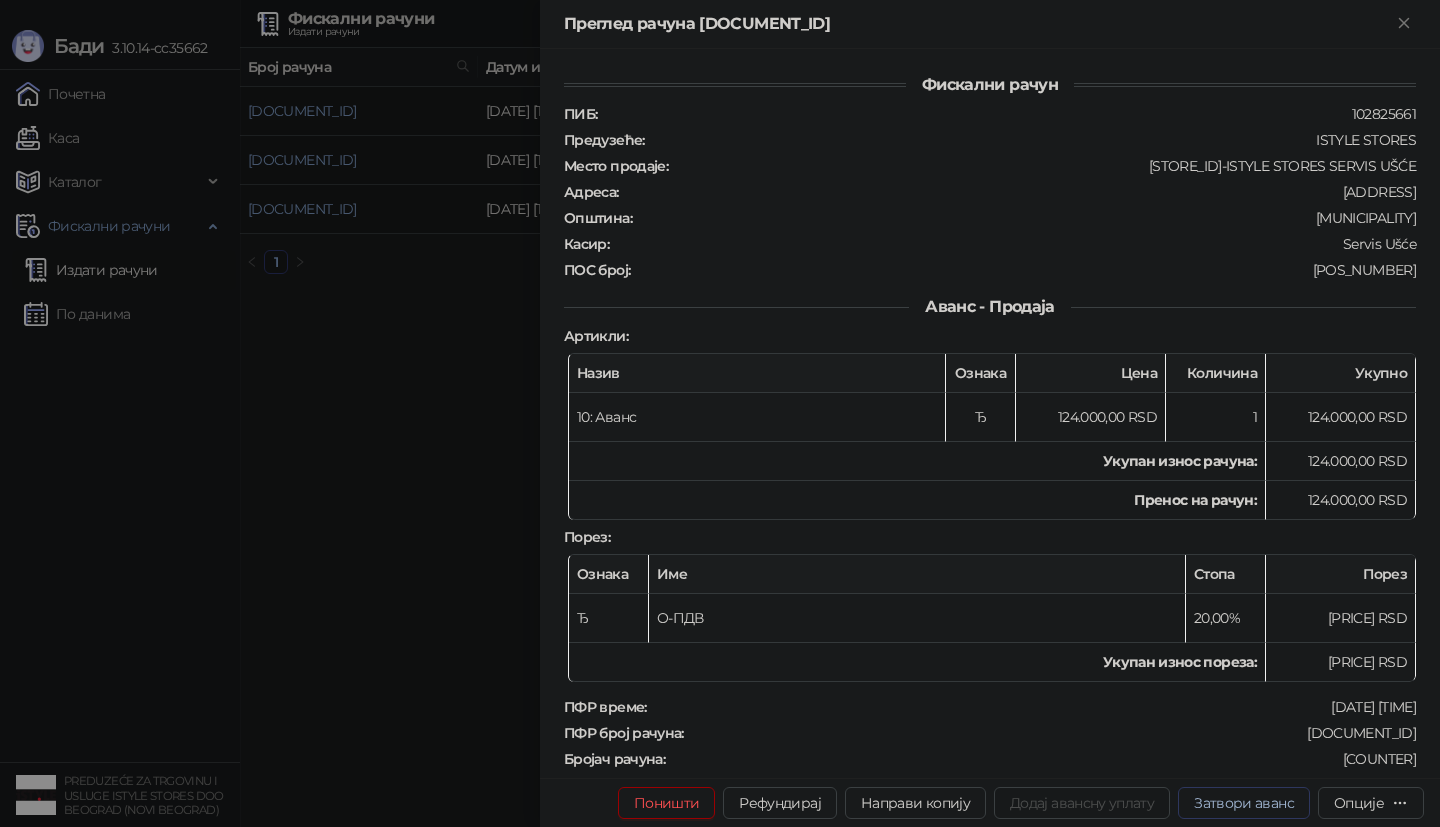 click on "Затвори аванс" at bounding box center [1244, 803] 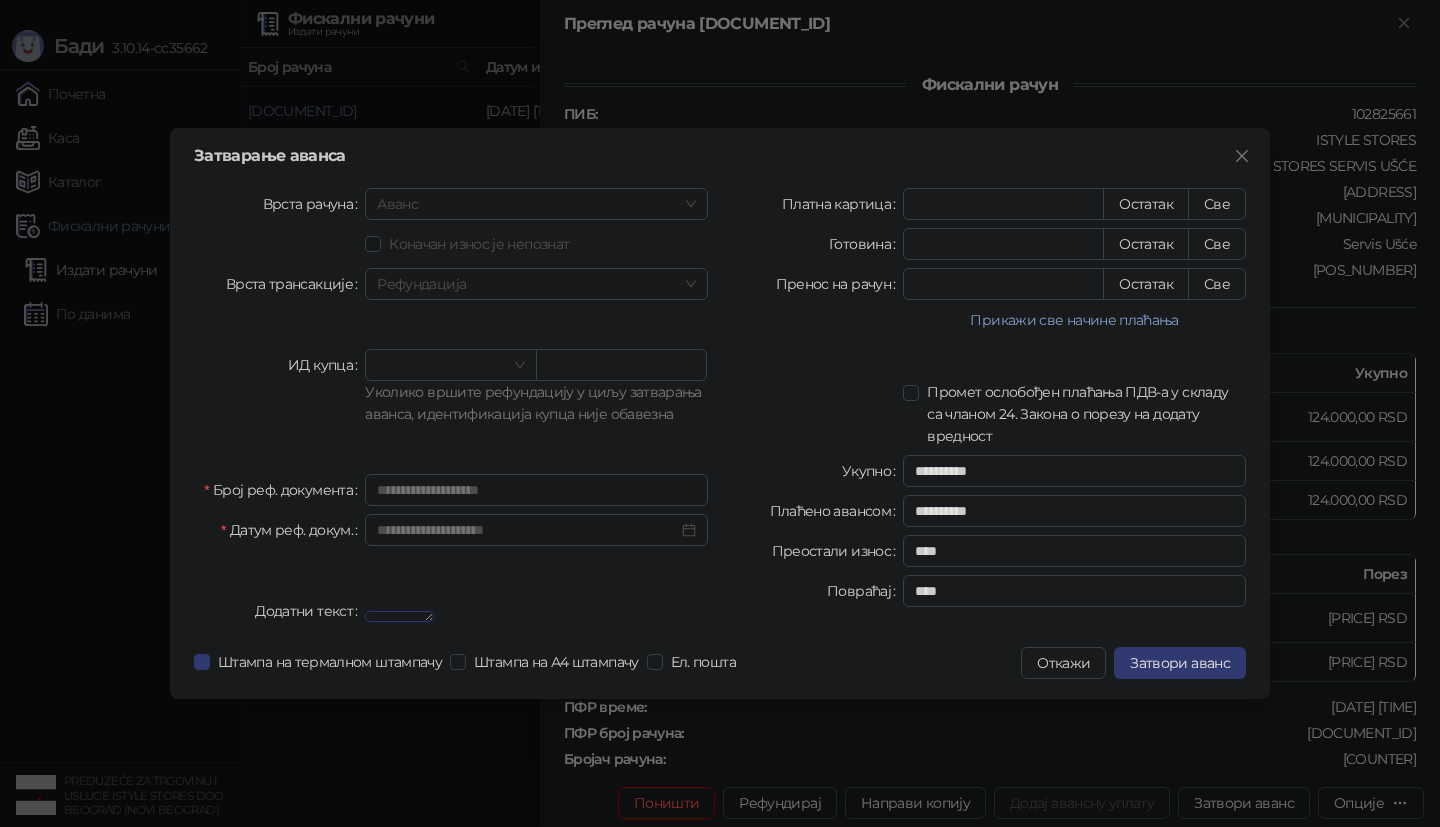 click on "**********" at bounding box center [399, 616] 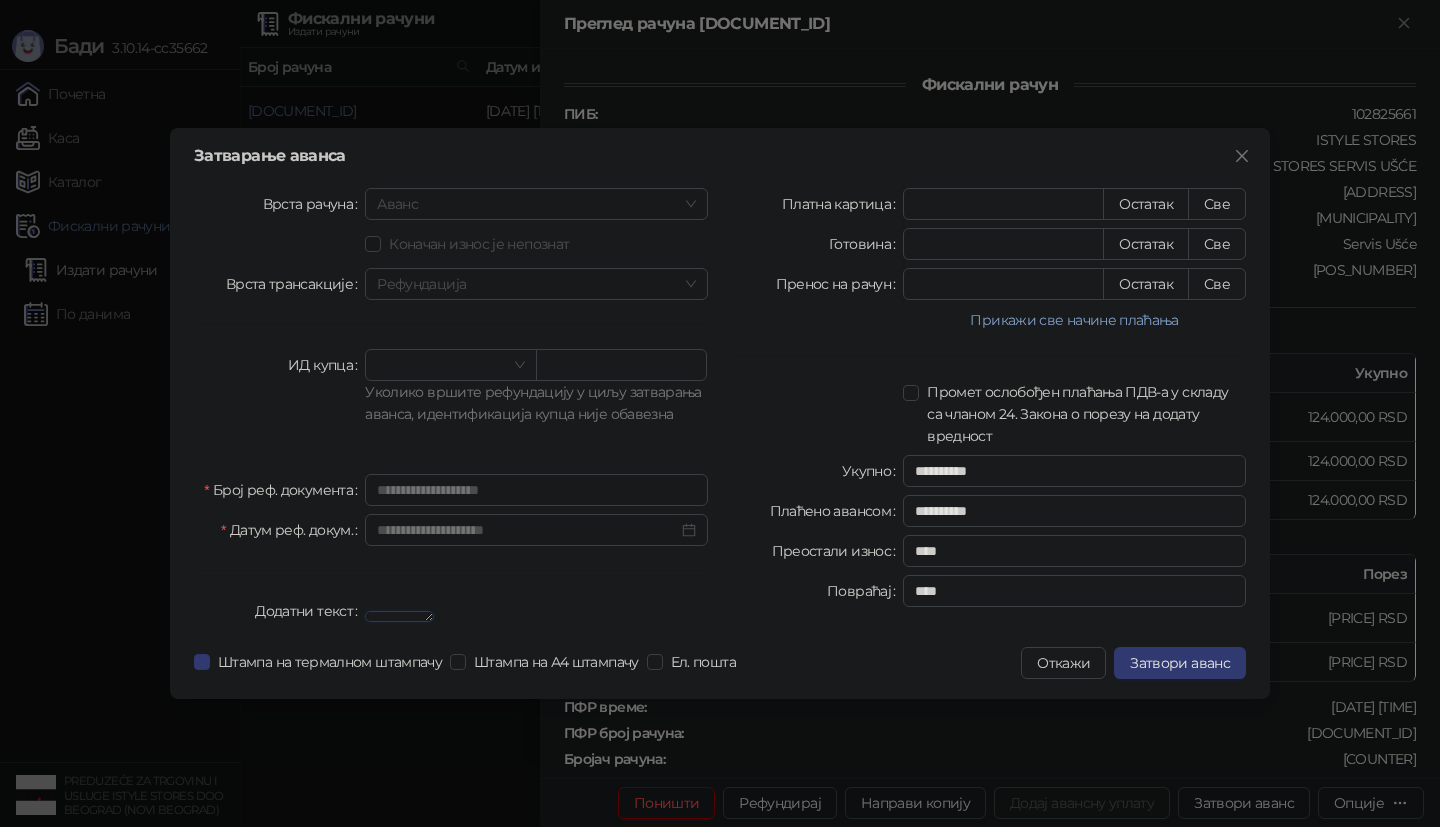 click on "**********" at bounding box center [399, 616] 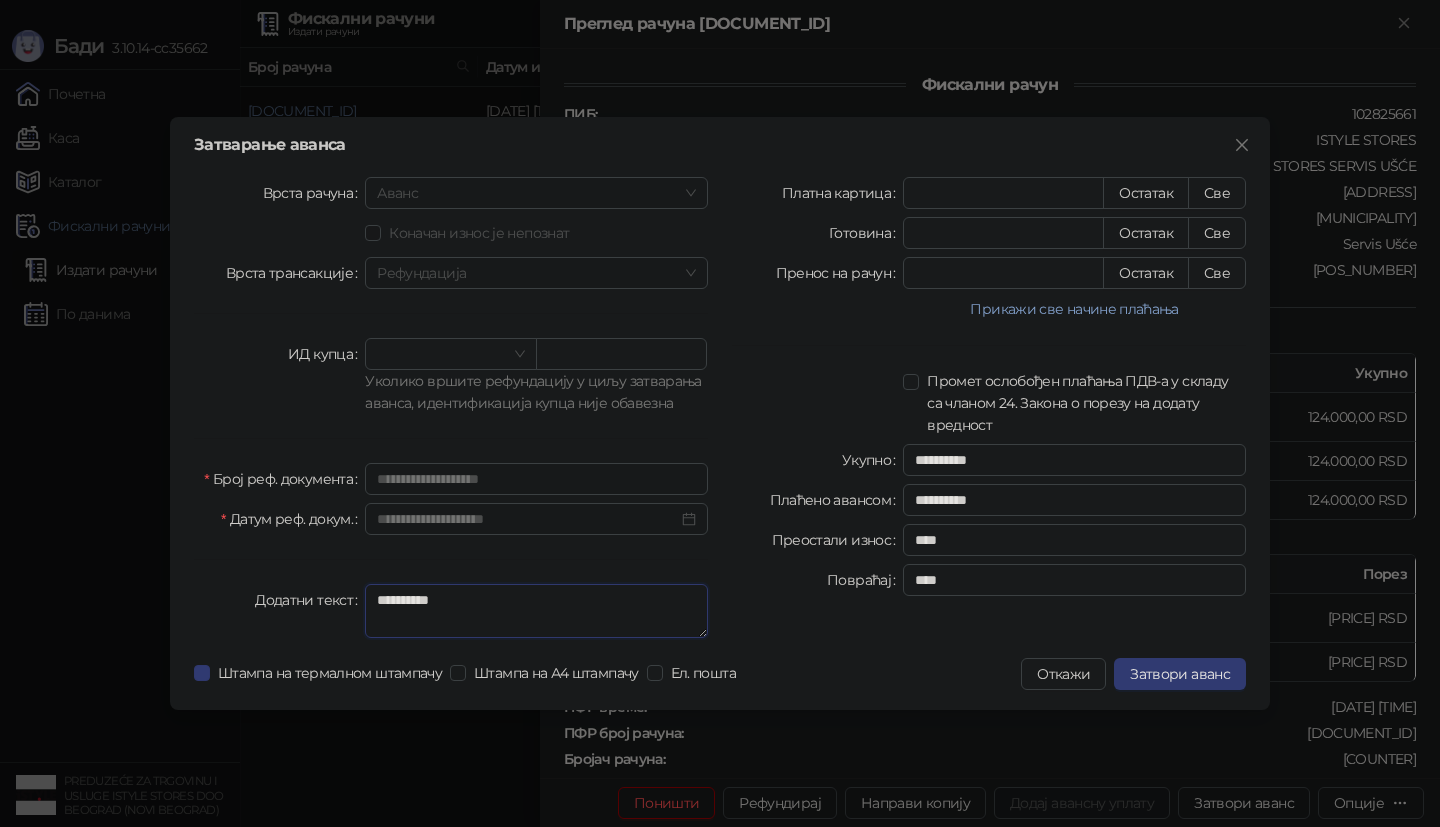 click on "**********" at bounding box center [536, 611] 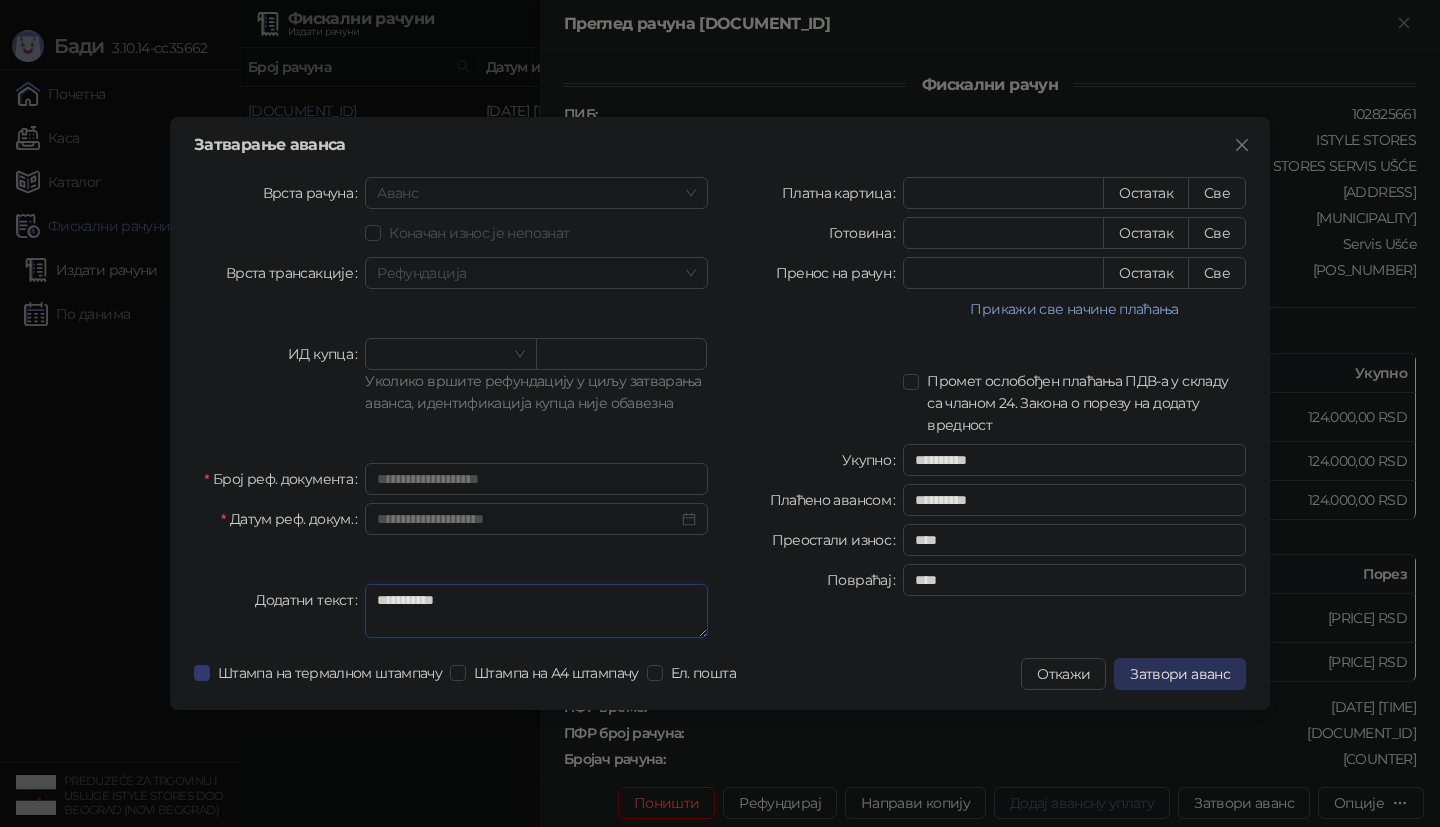type on "**********" 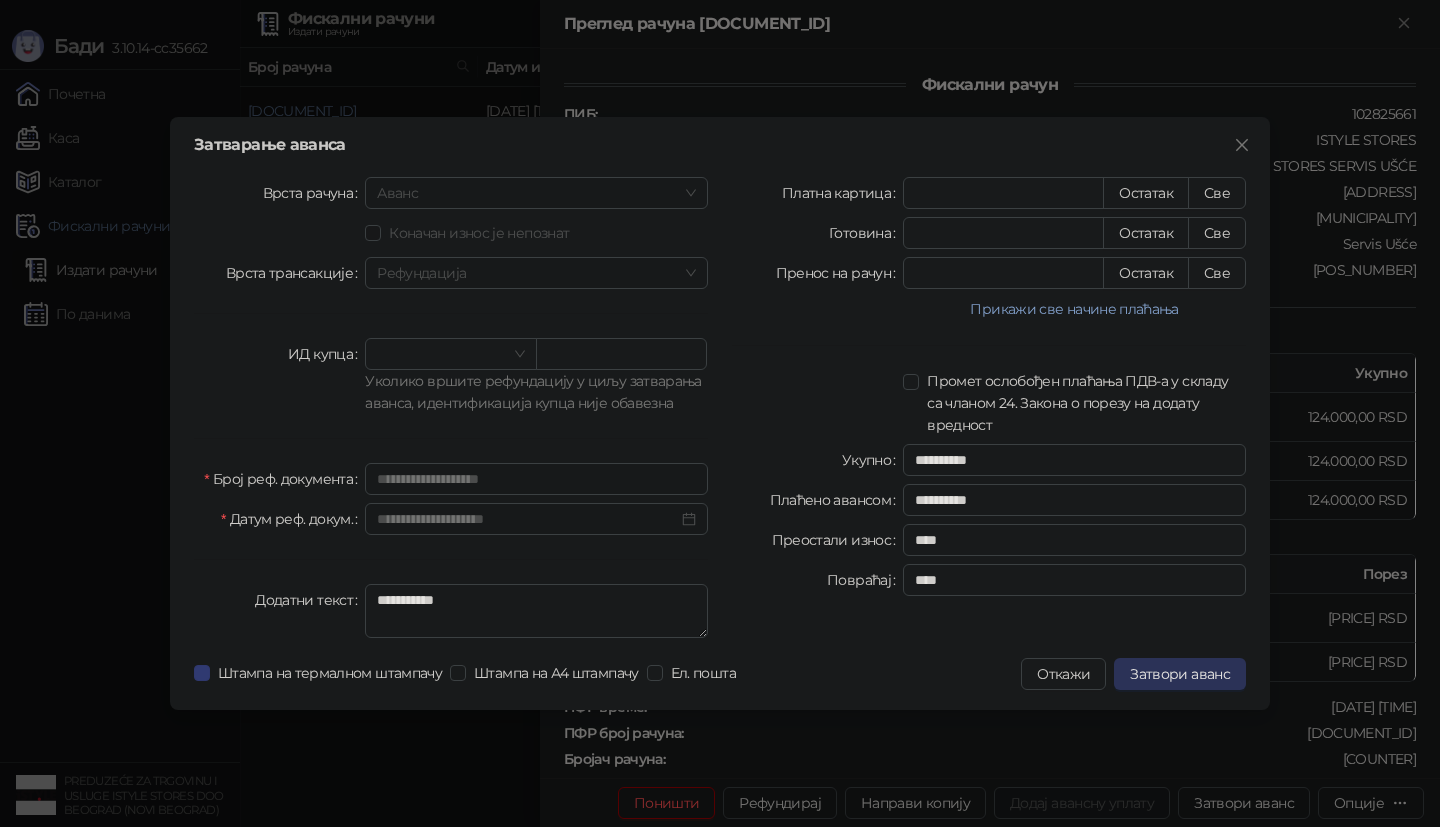 click on "Затвори аванс" at bounding box center [1180, 674] 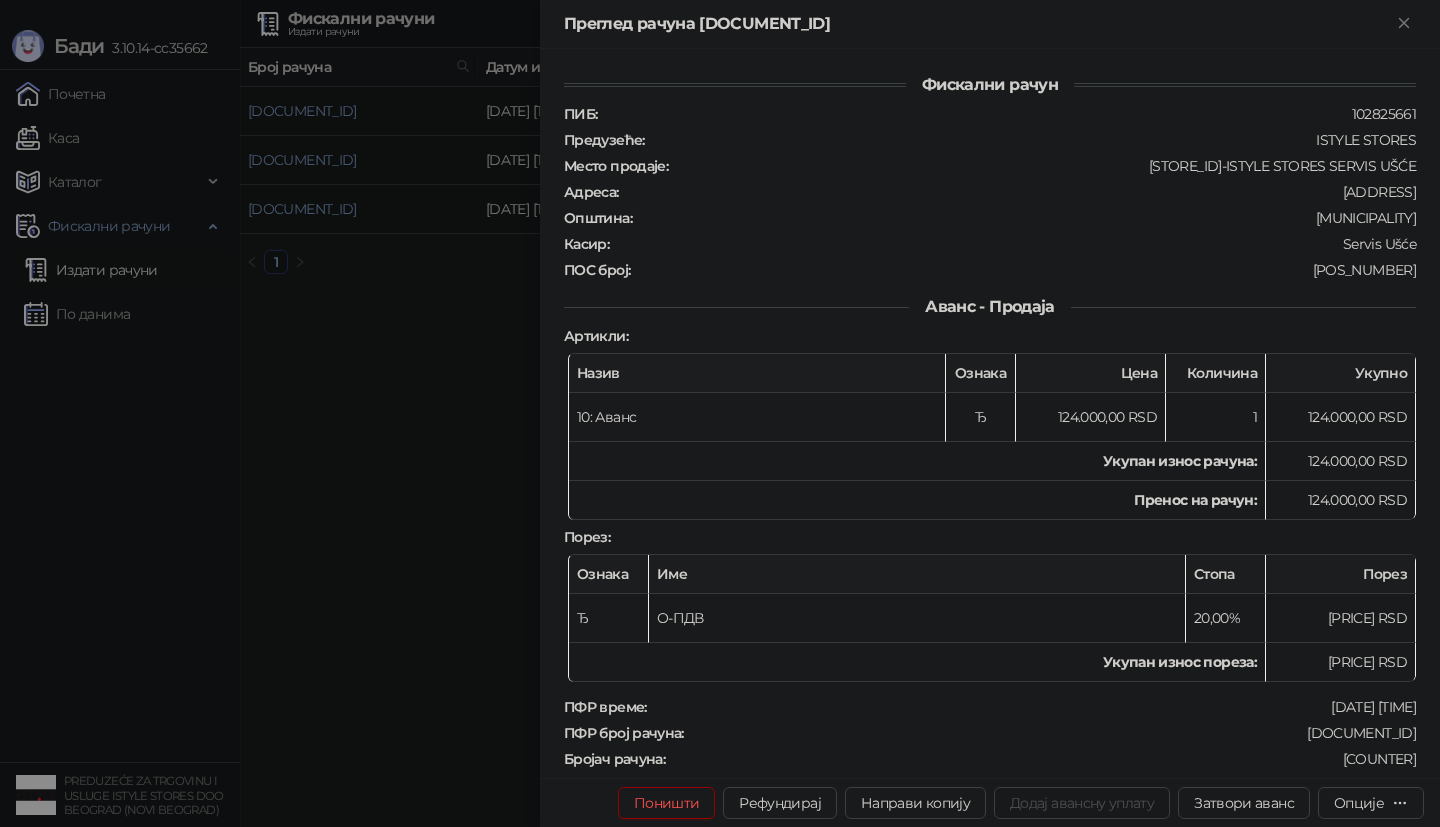 click at bounding box center [720, 413] 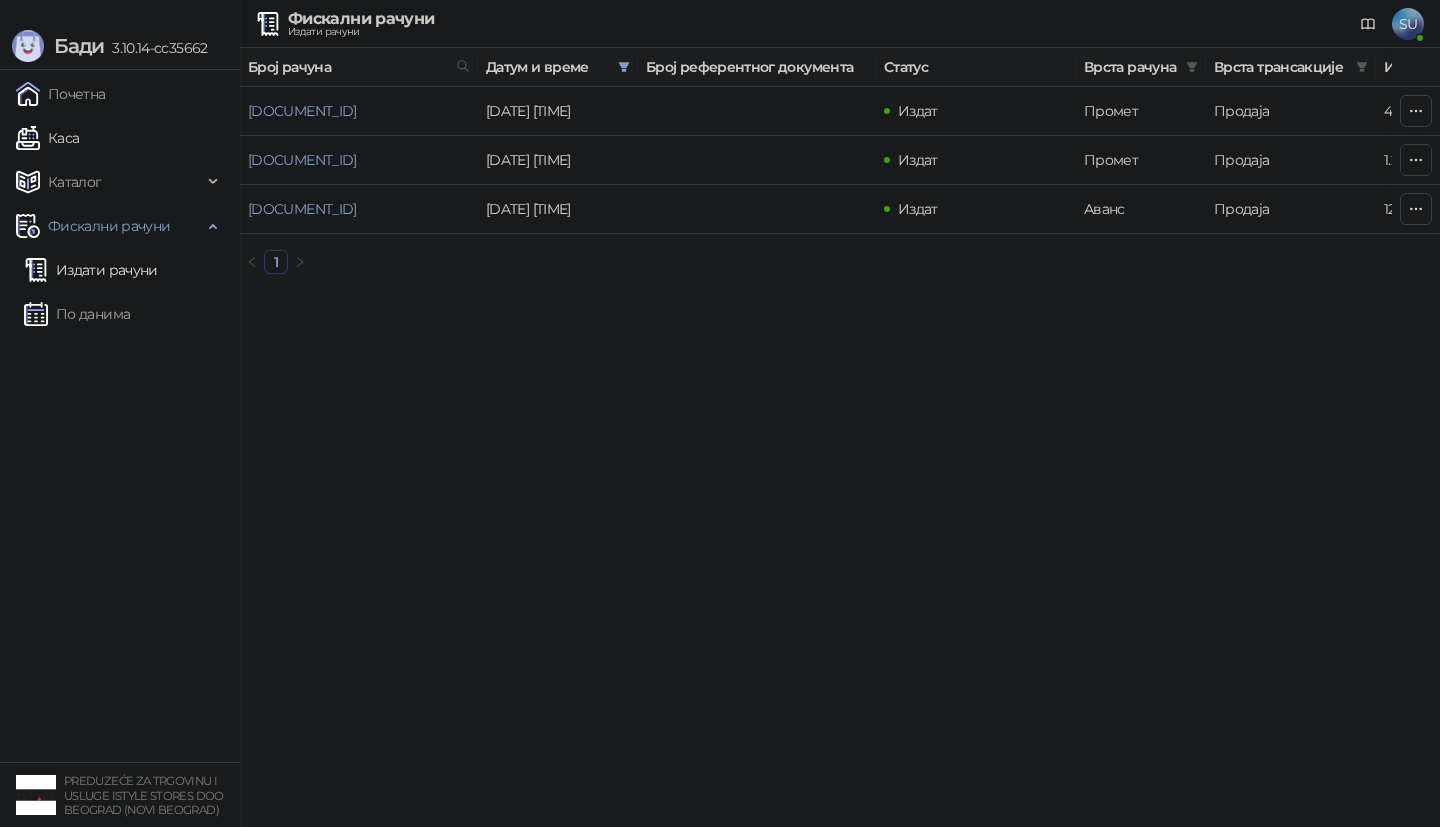 click on "Каса" at bounding box center (47, 138) 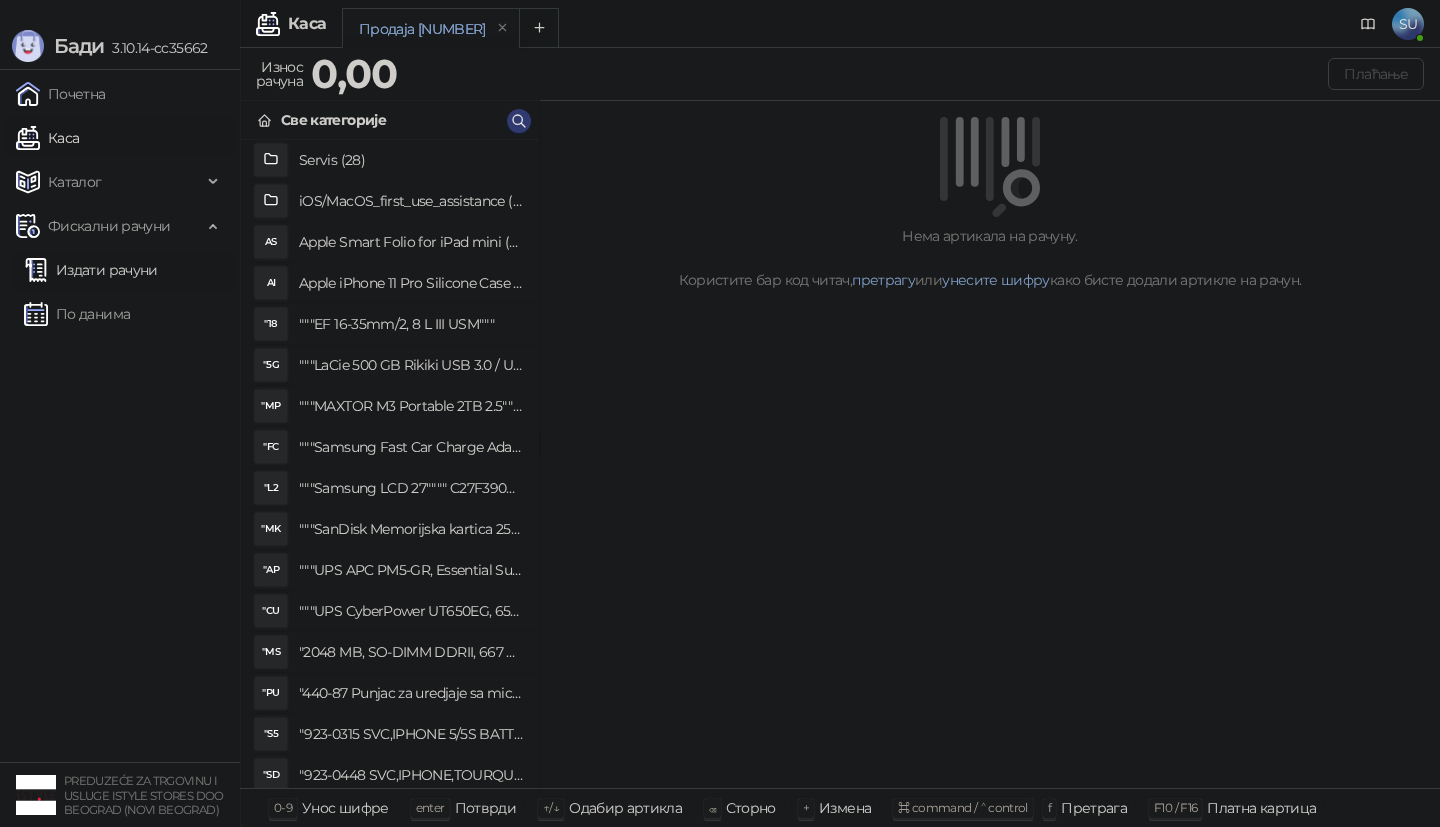 click on "Издати рачуни" at bounding box center [91, 270] 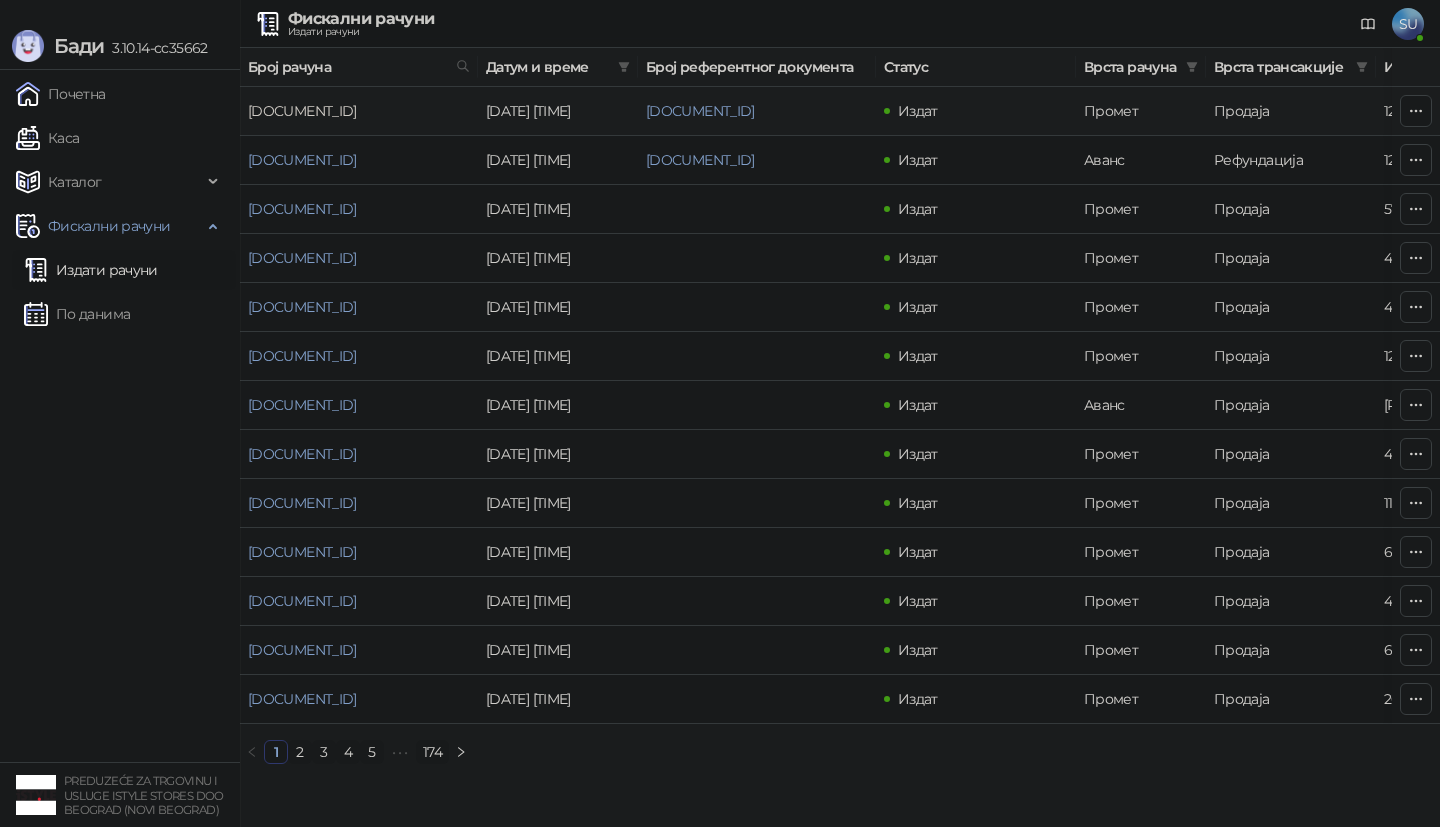 click on "[DOCUMENT_ID]" at bounding box center (302, 111) 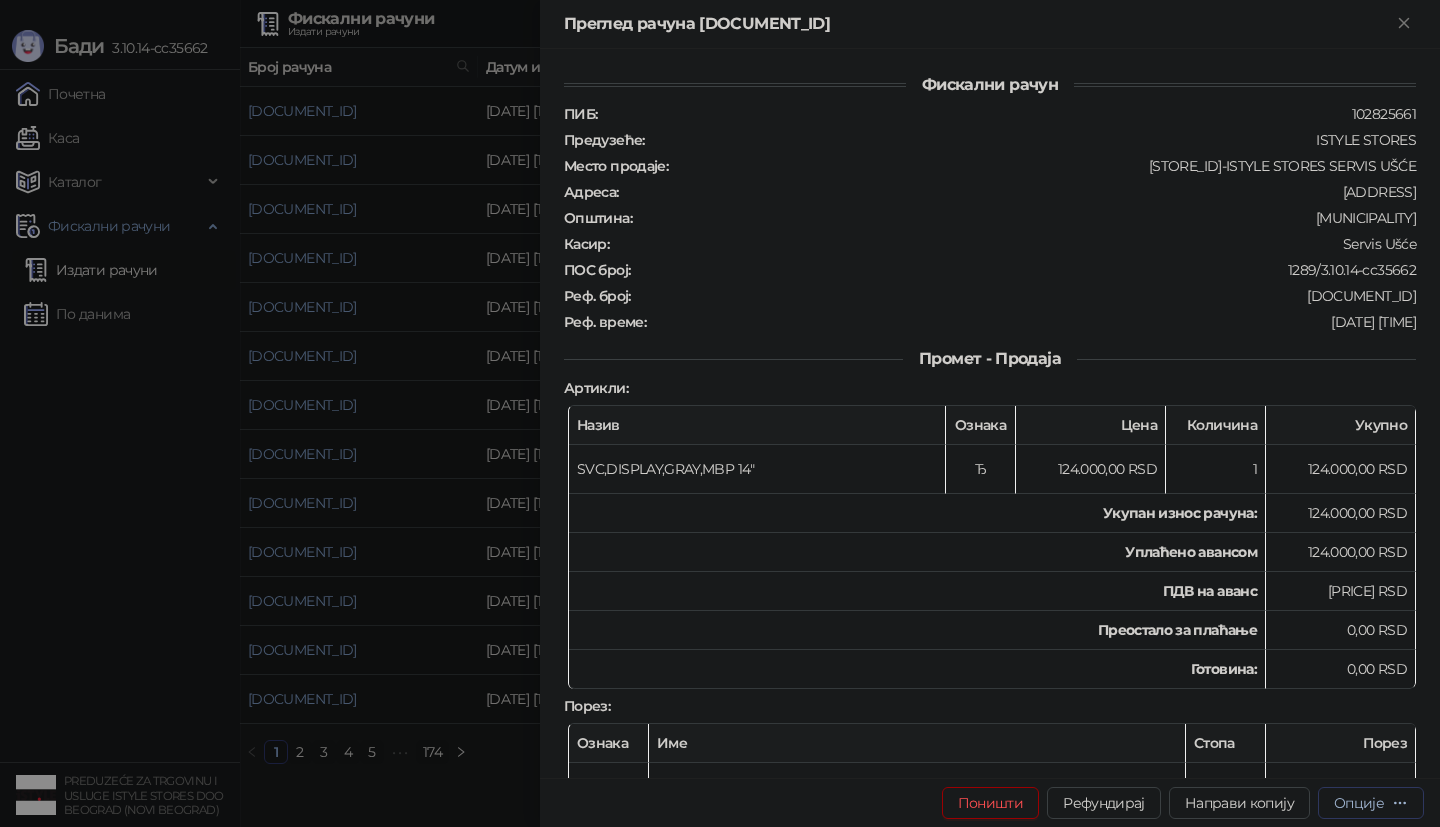 click on "Опције" at bounding box center [1359, 803] 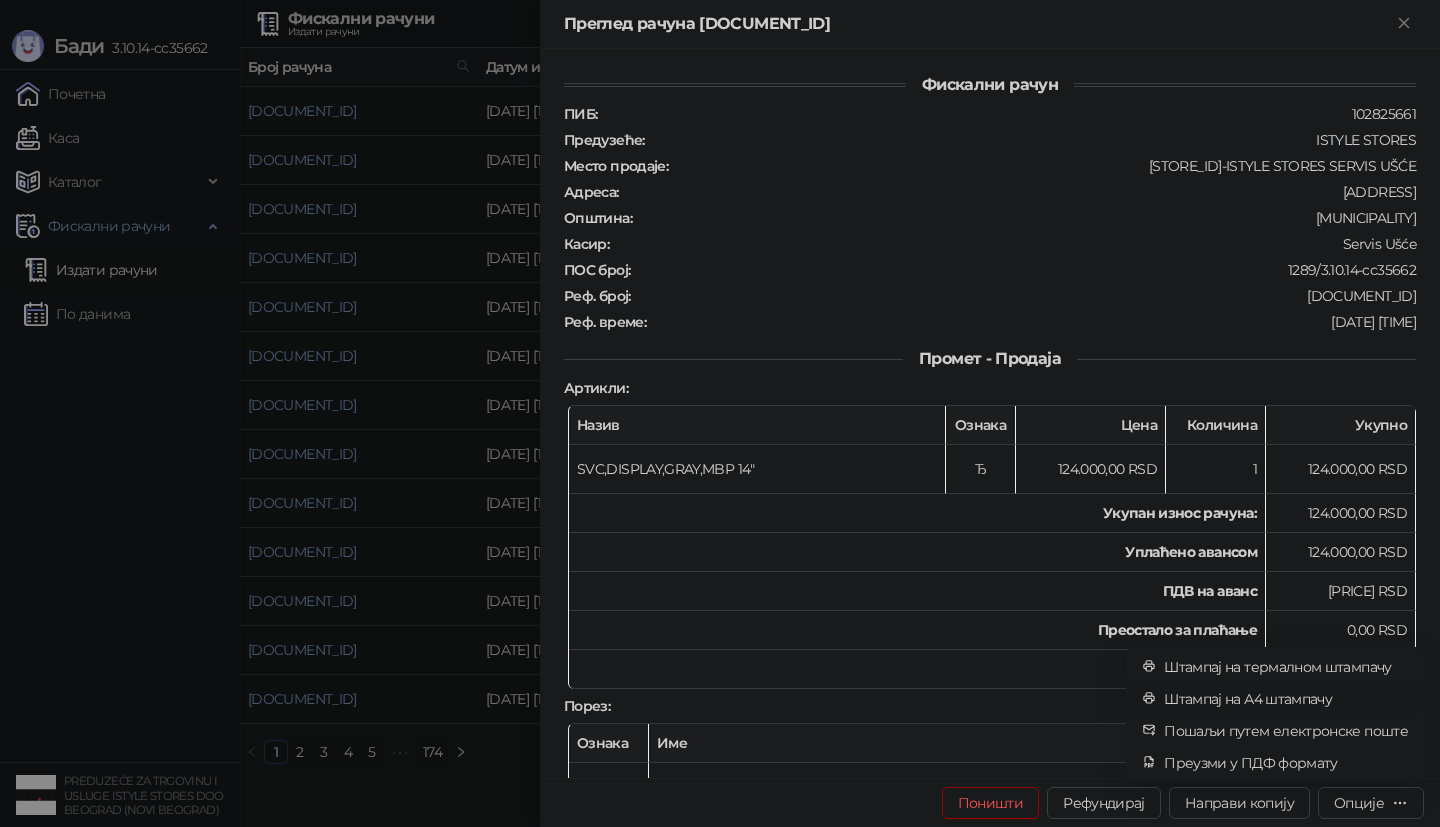 click on "Штампај на А4 штампачу" at bounding box center [1286, 699] 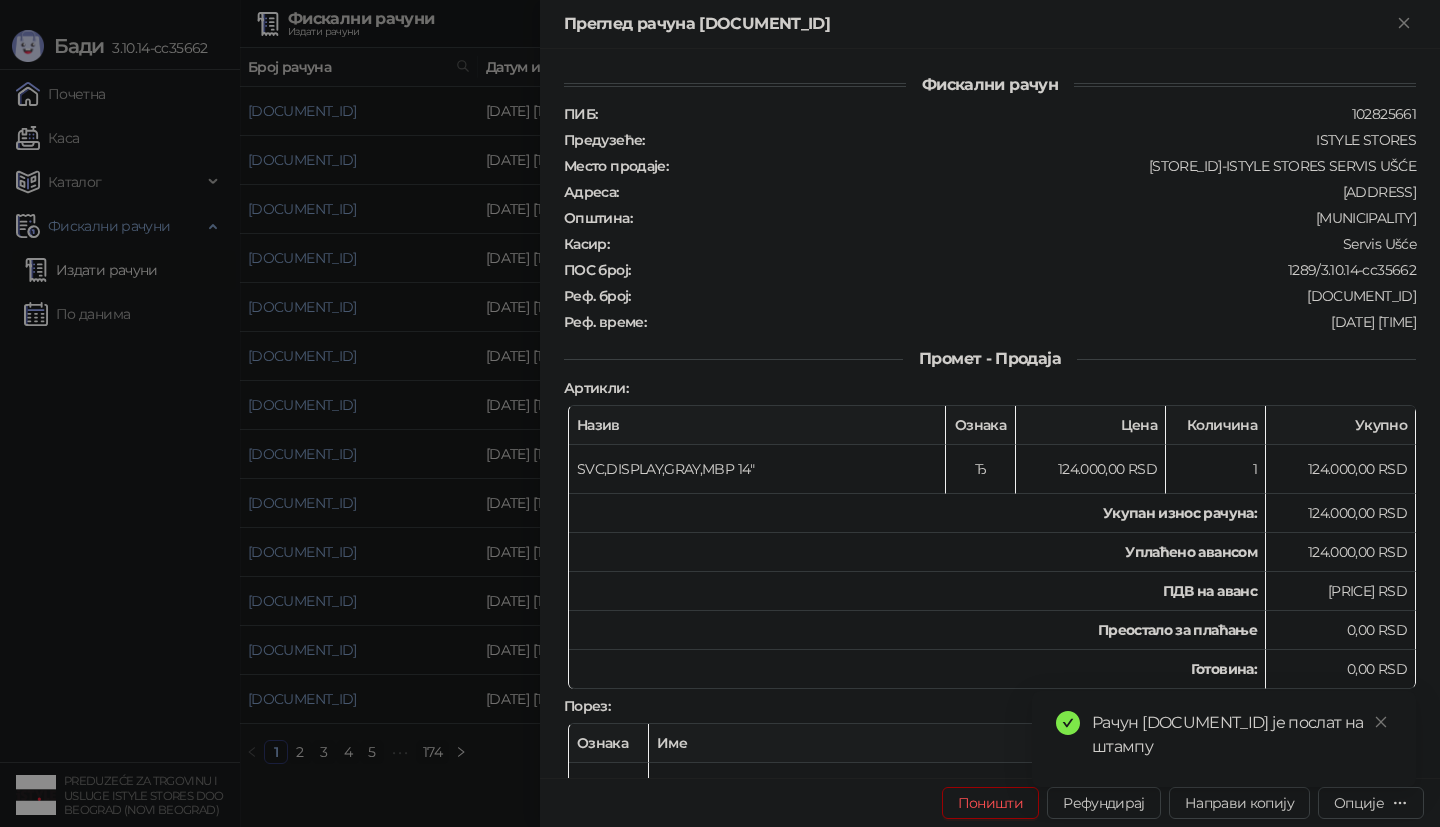 click on "Почетна Каса Каталог Фискални рачуни Издати рачуни По данима" at bounding box center (120, 416) 